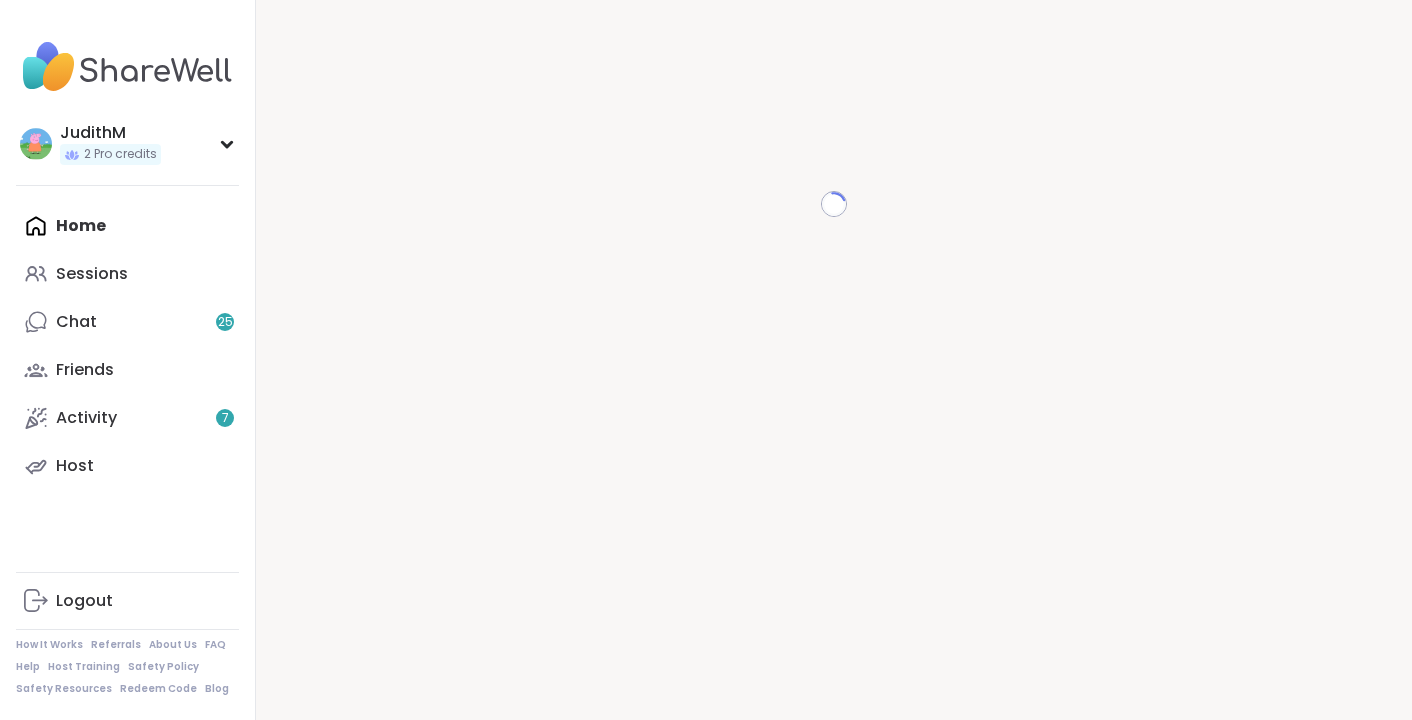 scroll, scrollTop: 0, scrollLeft: 0, axis: both 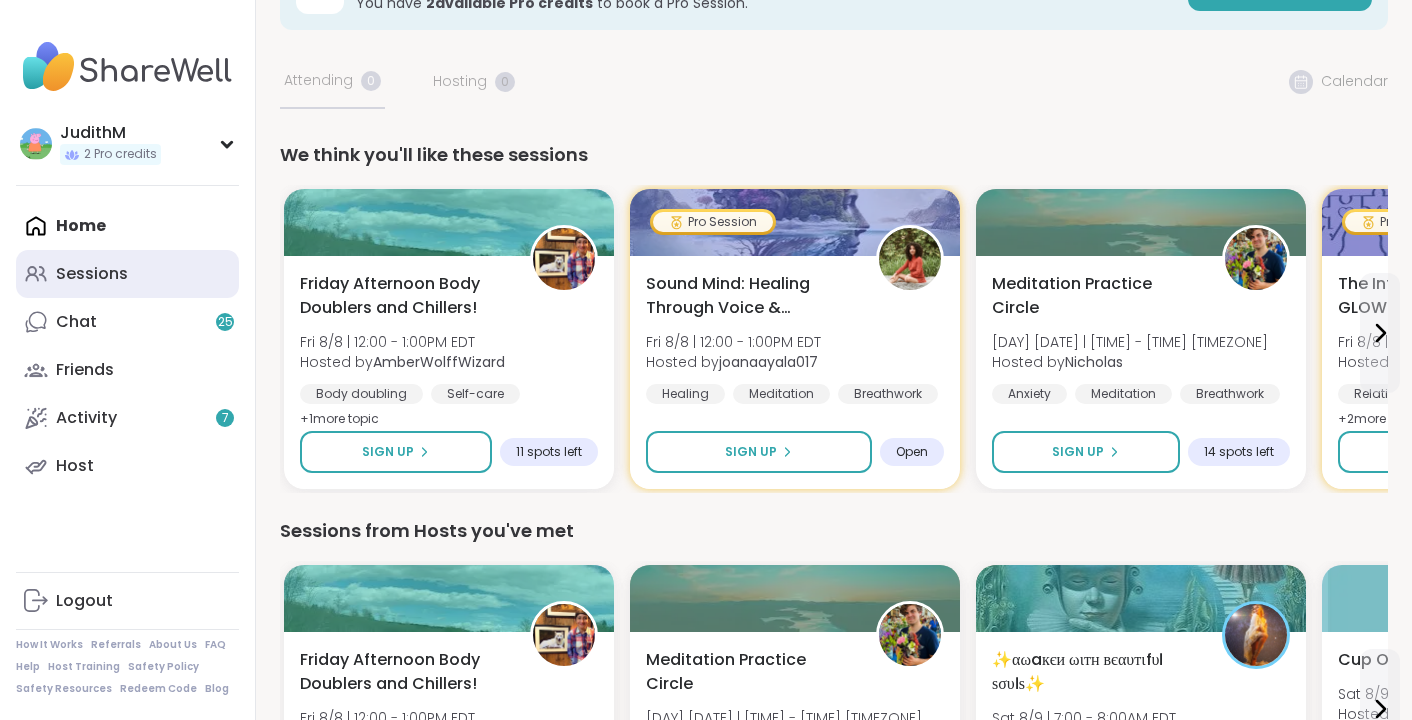 click on "Sessions" at bounding box center [127, 274] 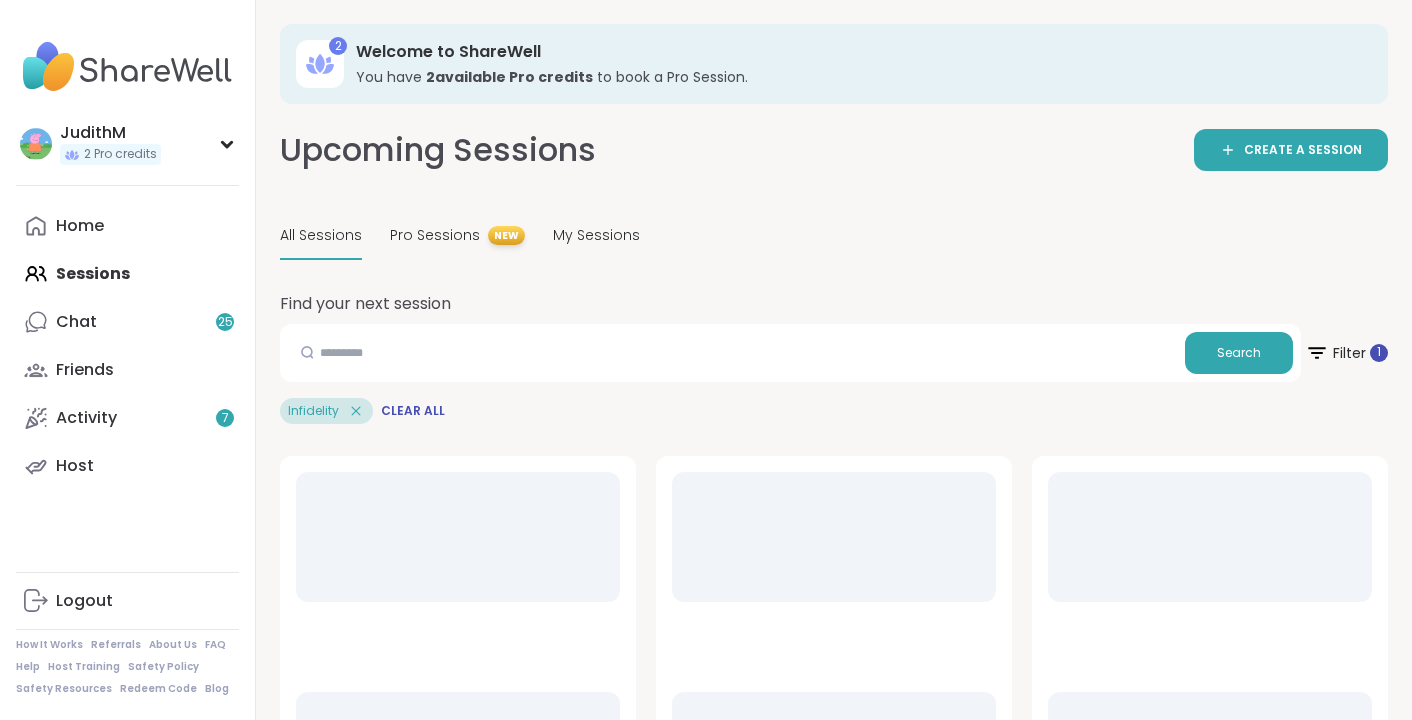 click on "Home Sessions Chat 25 Friends Activity 7 Host" at bounding box center [127, 346] 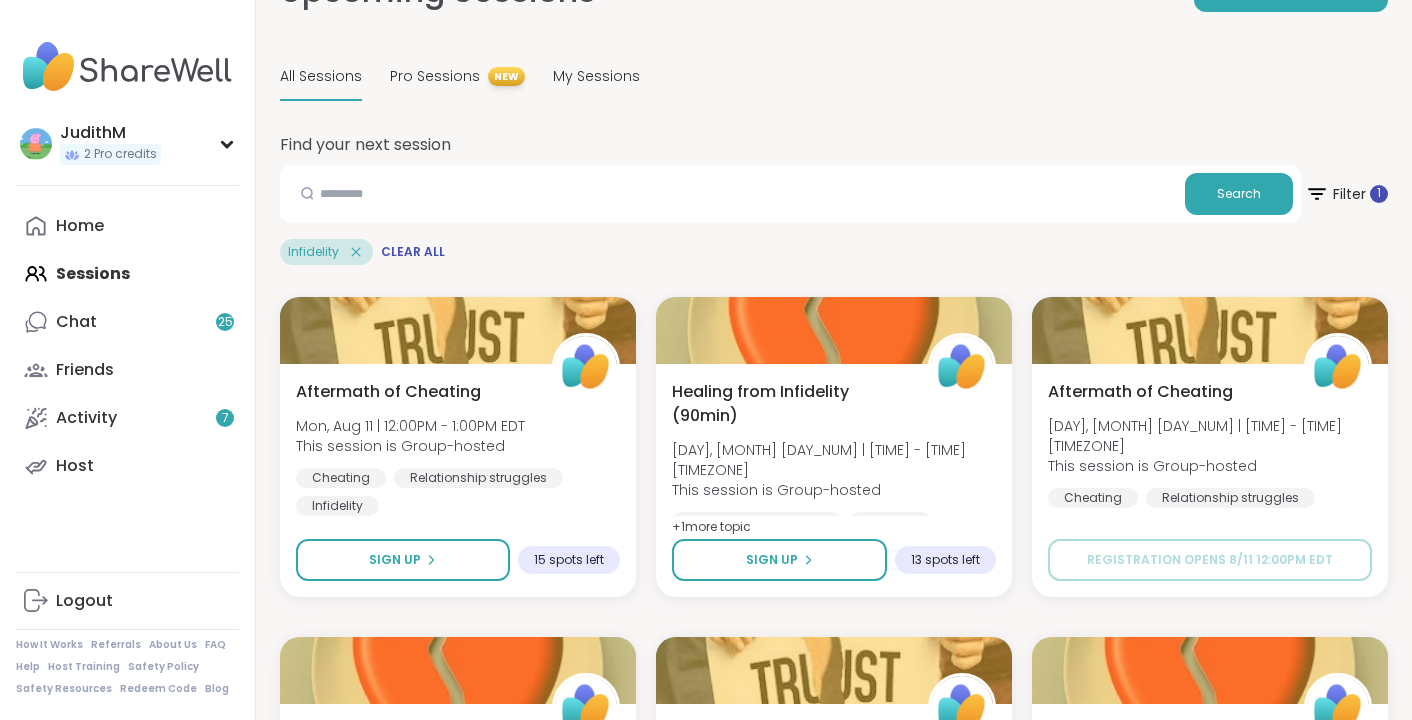 scroll, scrollTop: 240, scrollLeft: 0, axis: vertical 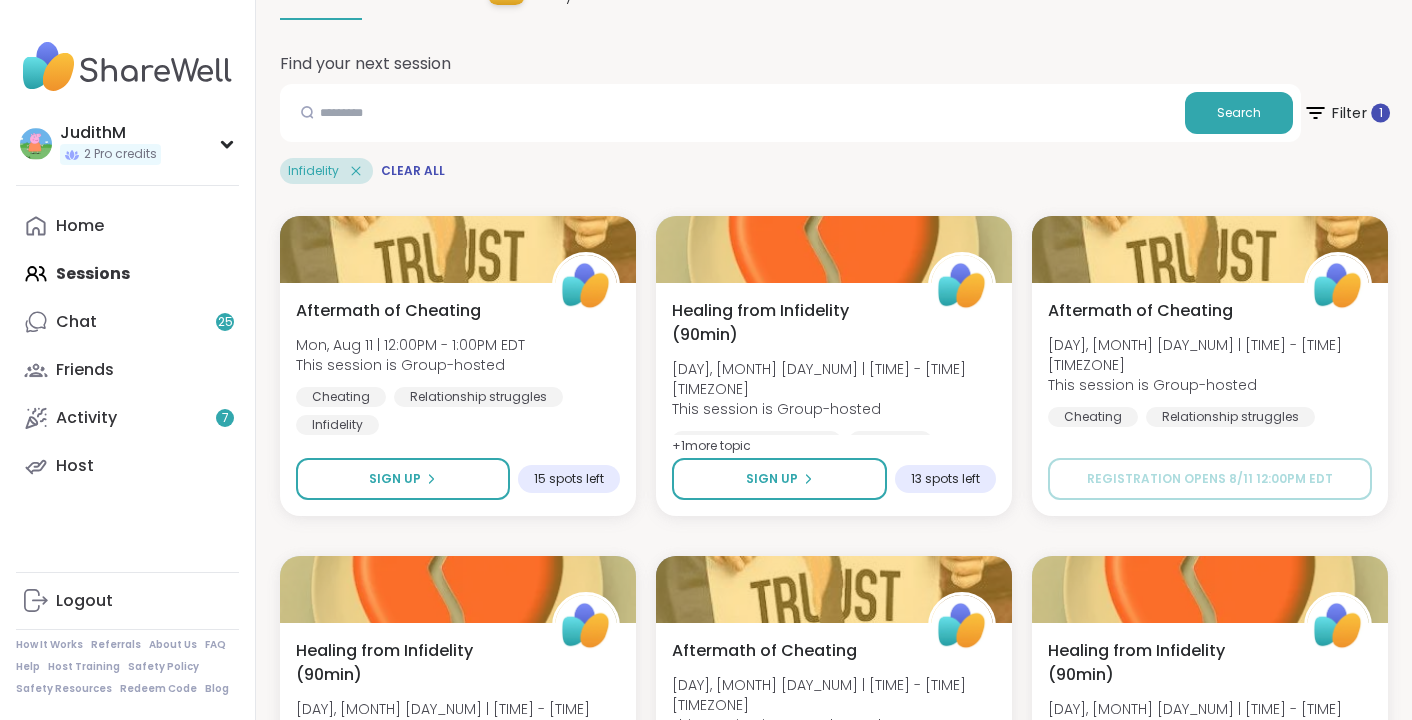 click on "Filter   1" at bounding box center (1346, 113) 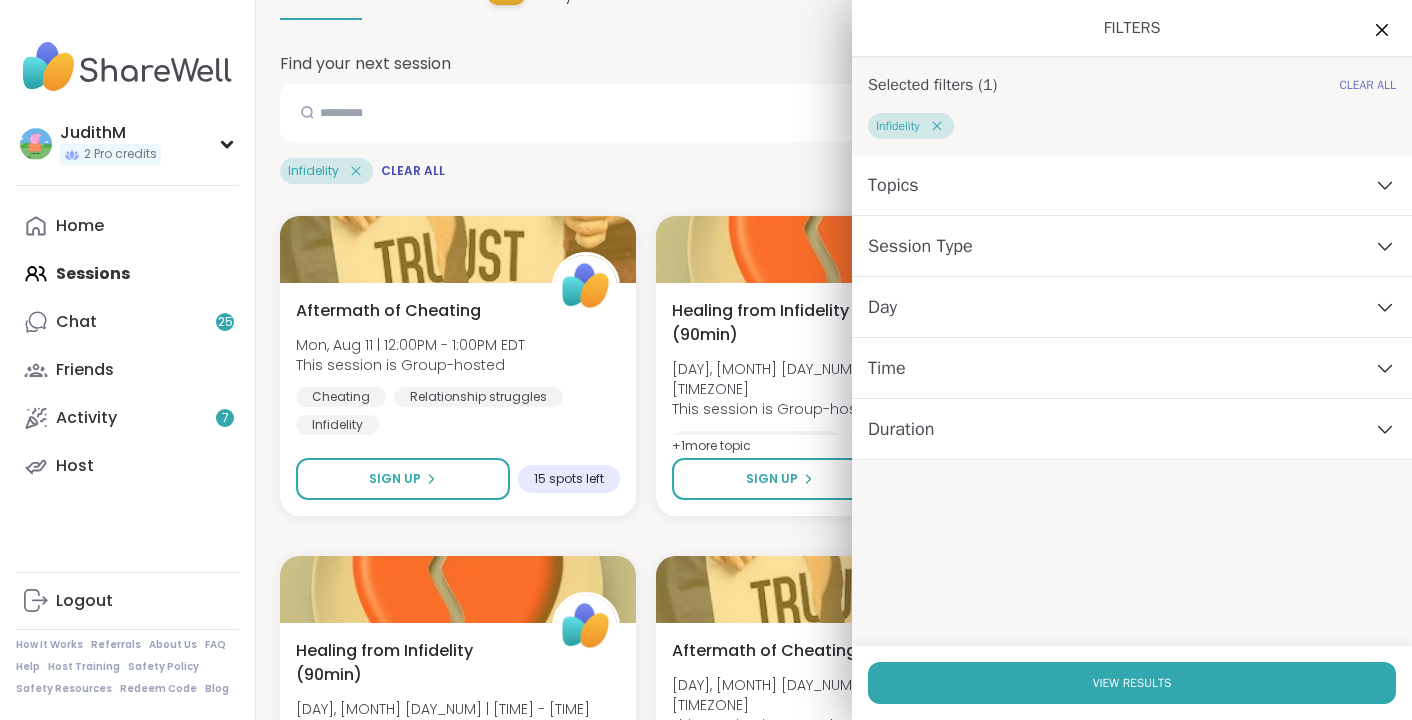 click on "Clear All" at bounding box center (1367, 85) 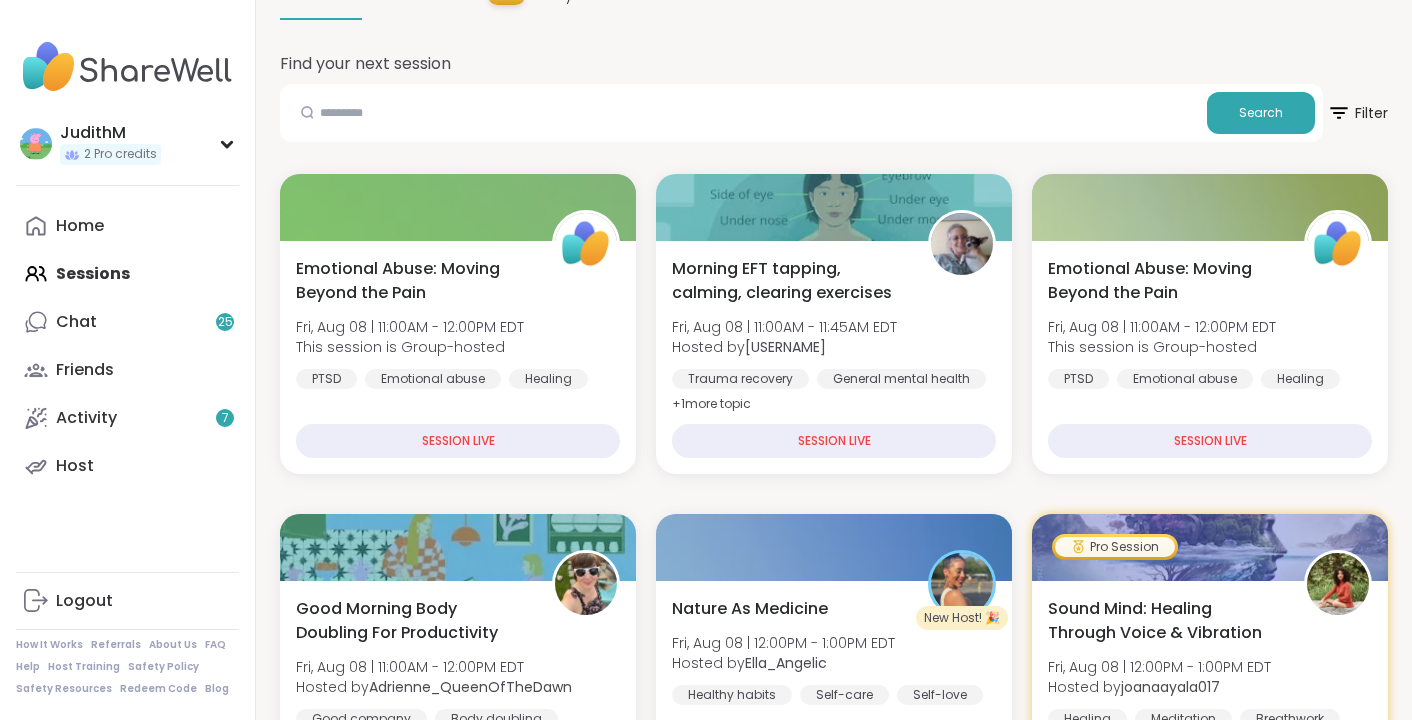click on "Find your next session" at bounding box center [834, 64] 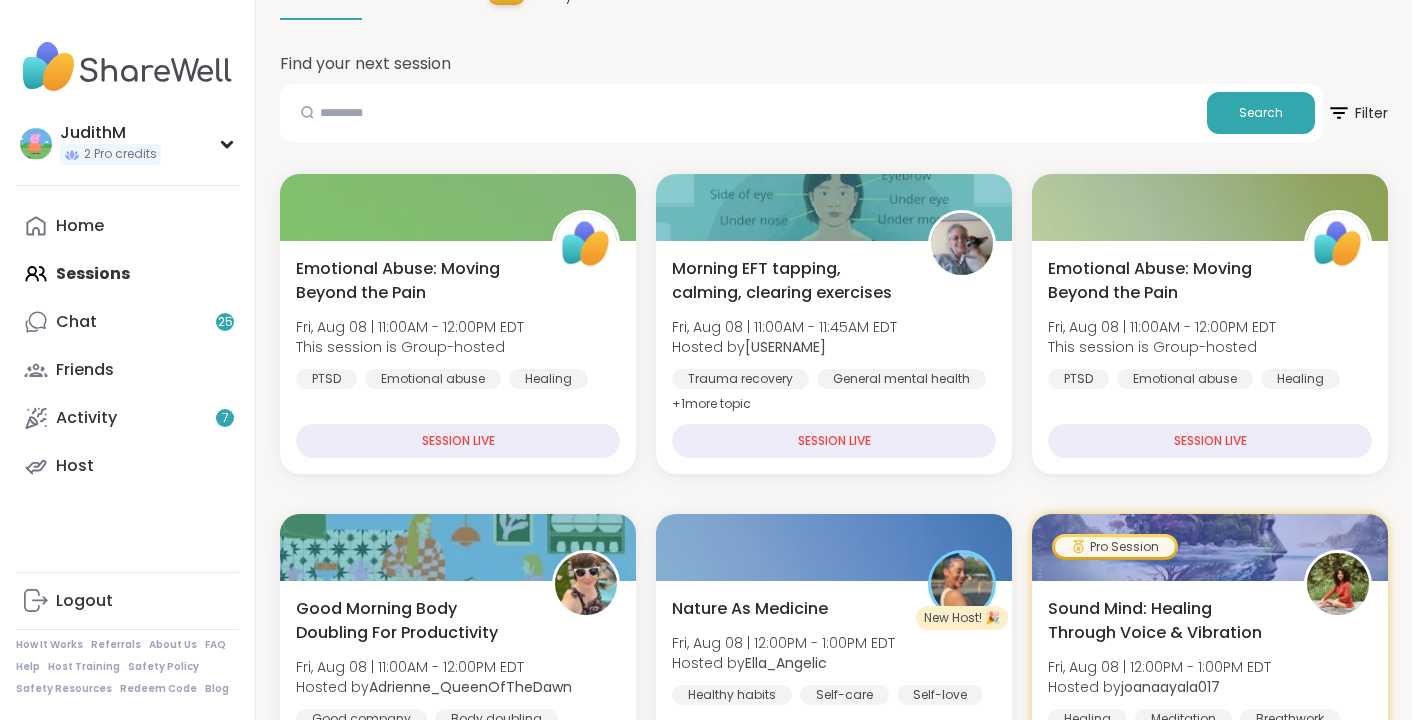 click on "Home Sessions Chat 25 Friends Activity 7 Host" at bounding box center (127, 346) 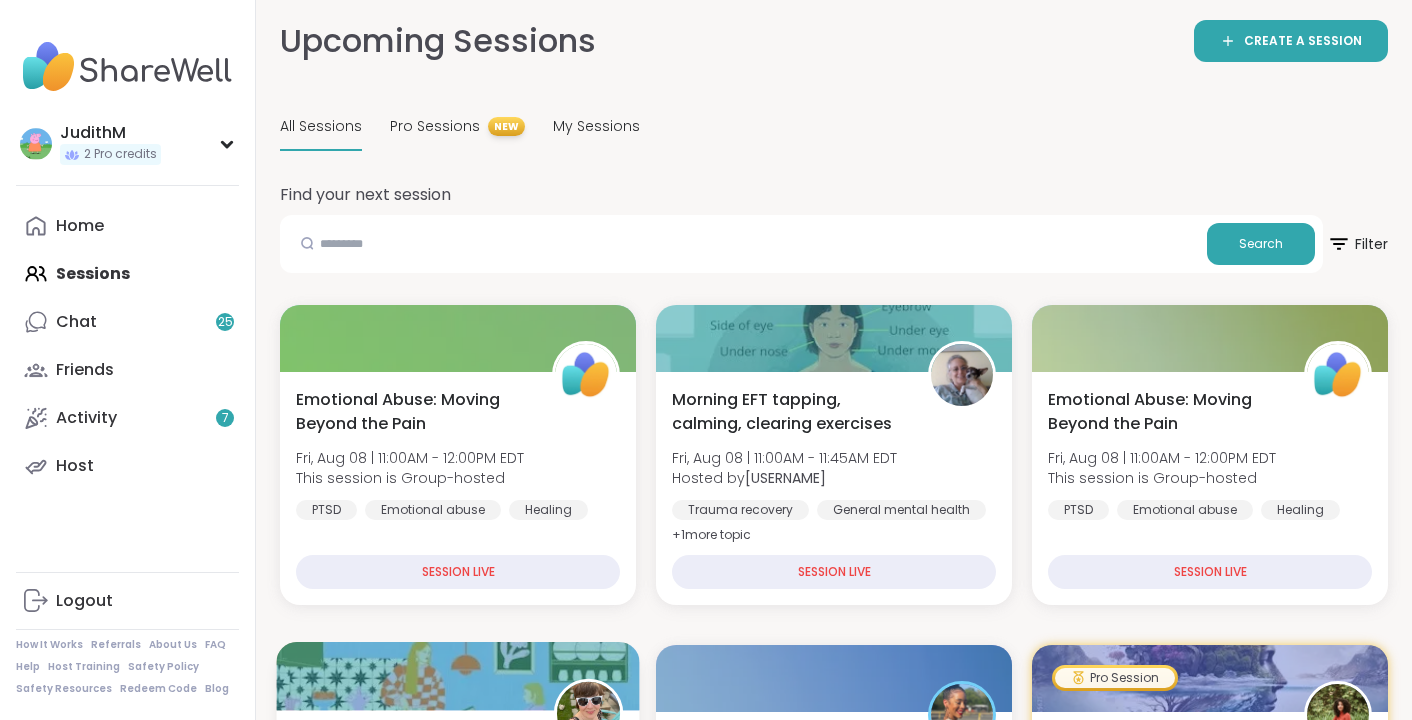 scroll, scrollTop: 0, scrollLeft: 0, axis: both 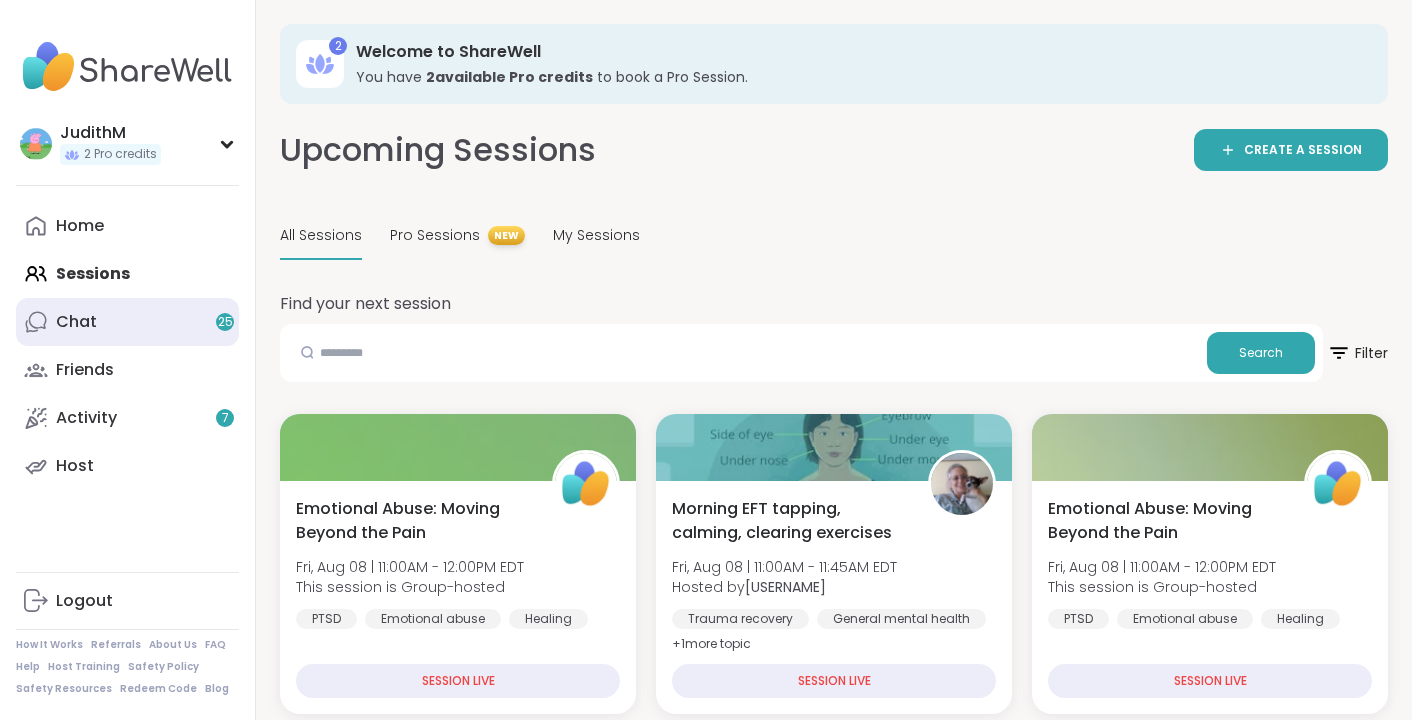 click on "Chat 25" at bounding box center [76, 322] 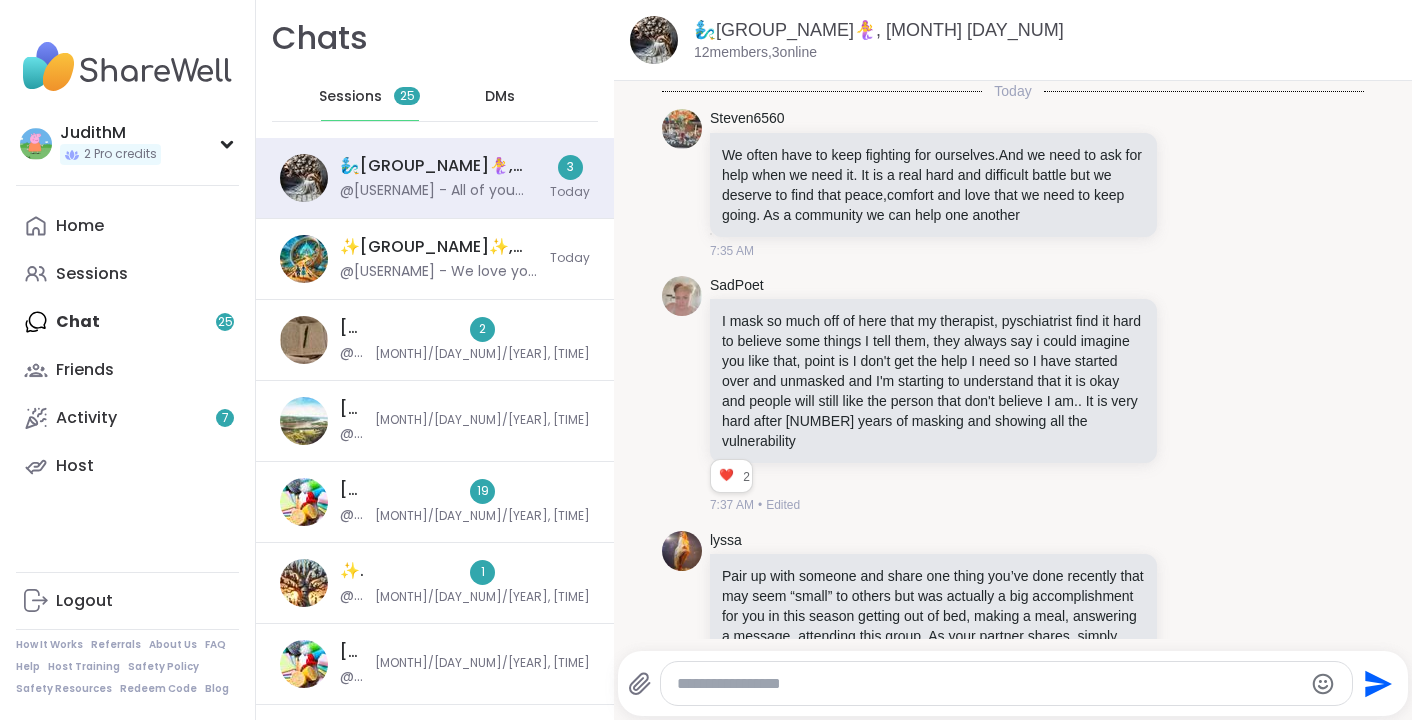 scroll, scrollTop: 10762, scrollLeft: 0, axis: vertical 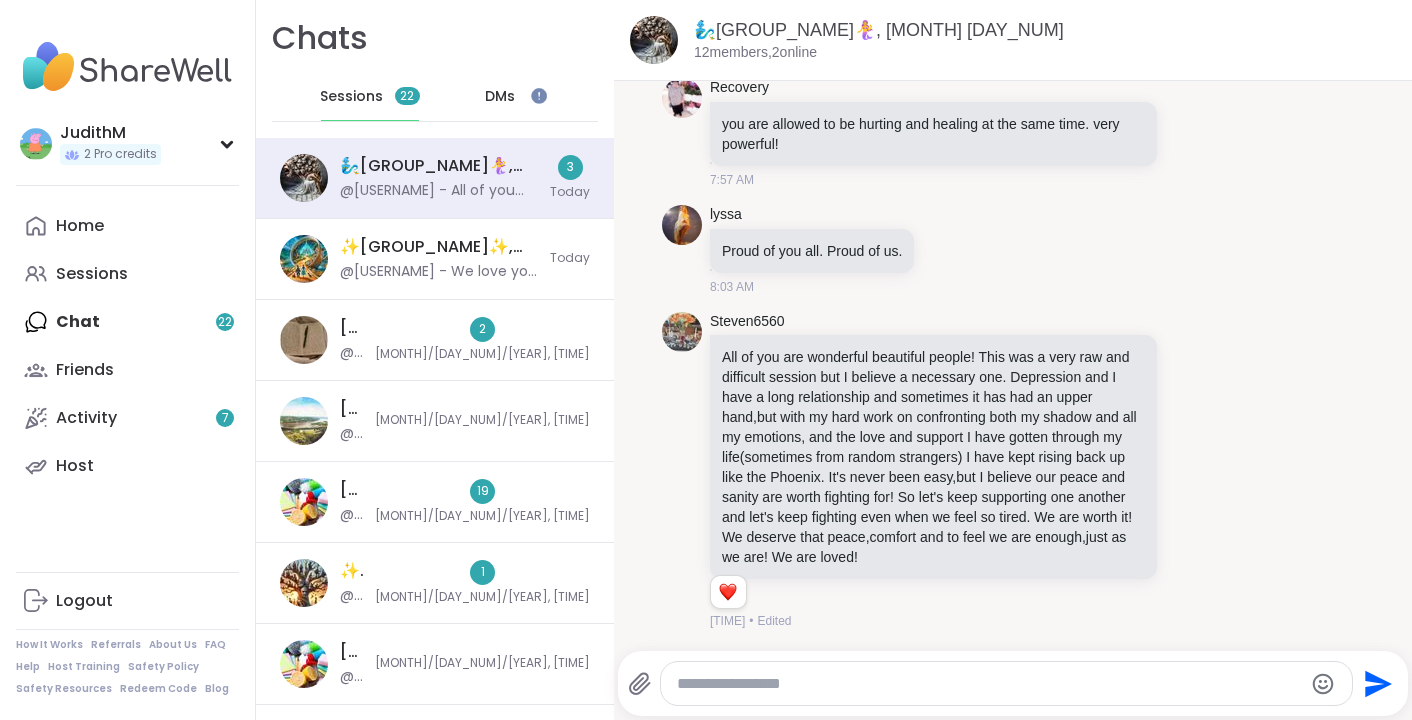 click on "DMs" at bounding box center (500, 97) 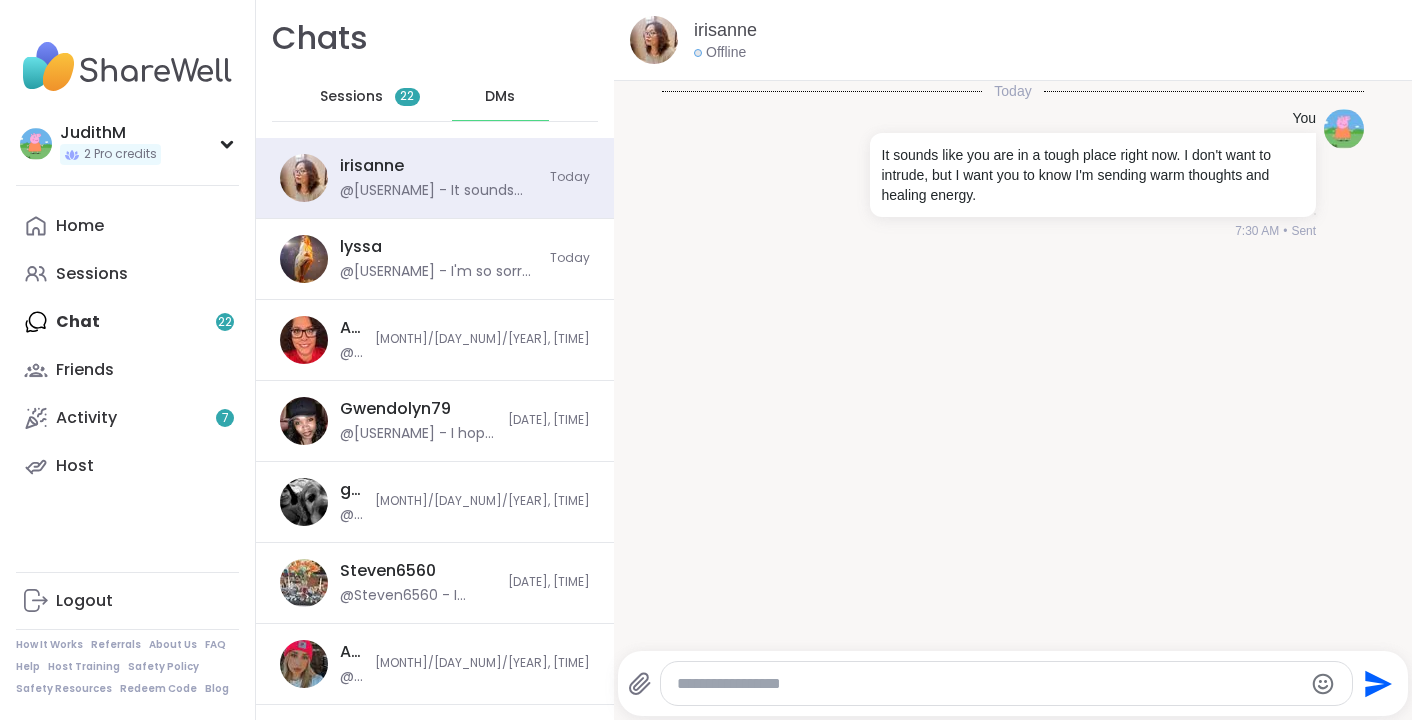 click on "DMs" at bounding box center [500, 97] 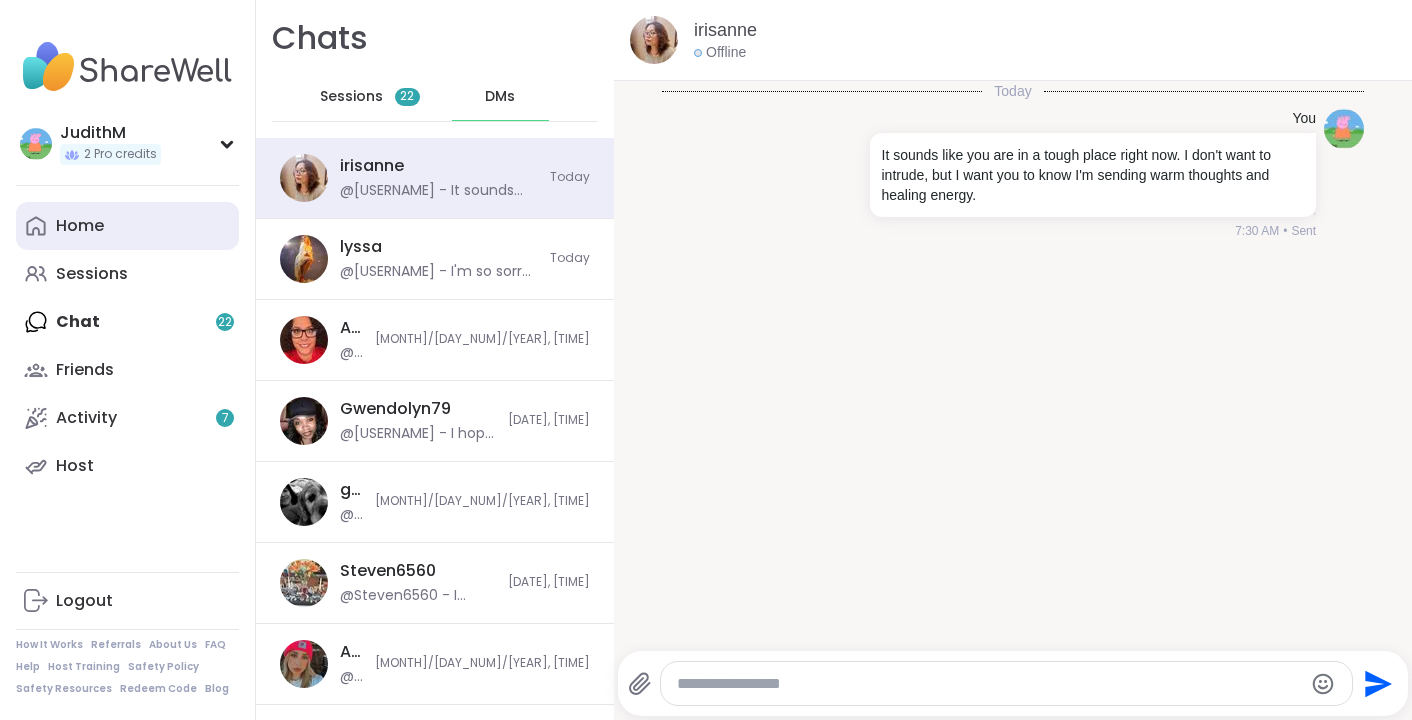 click on "Home" at bounding box center [80, 226] 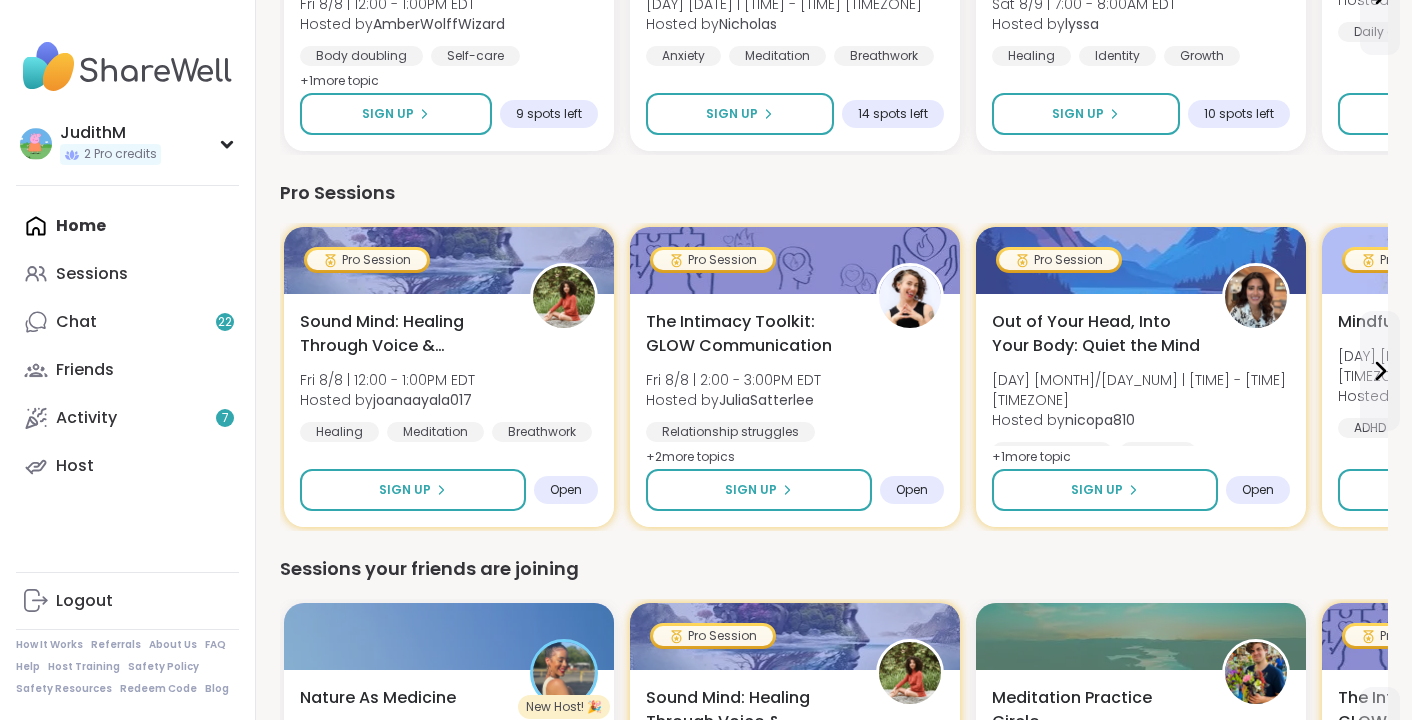 scroll, scrollTop: 795, scrollLeft: 0, axis: vertical 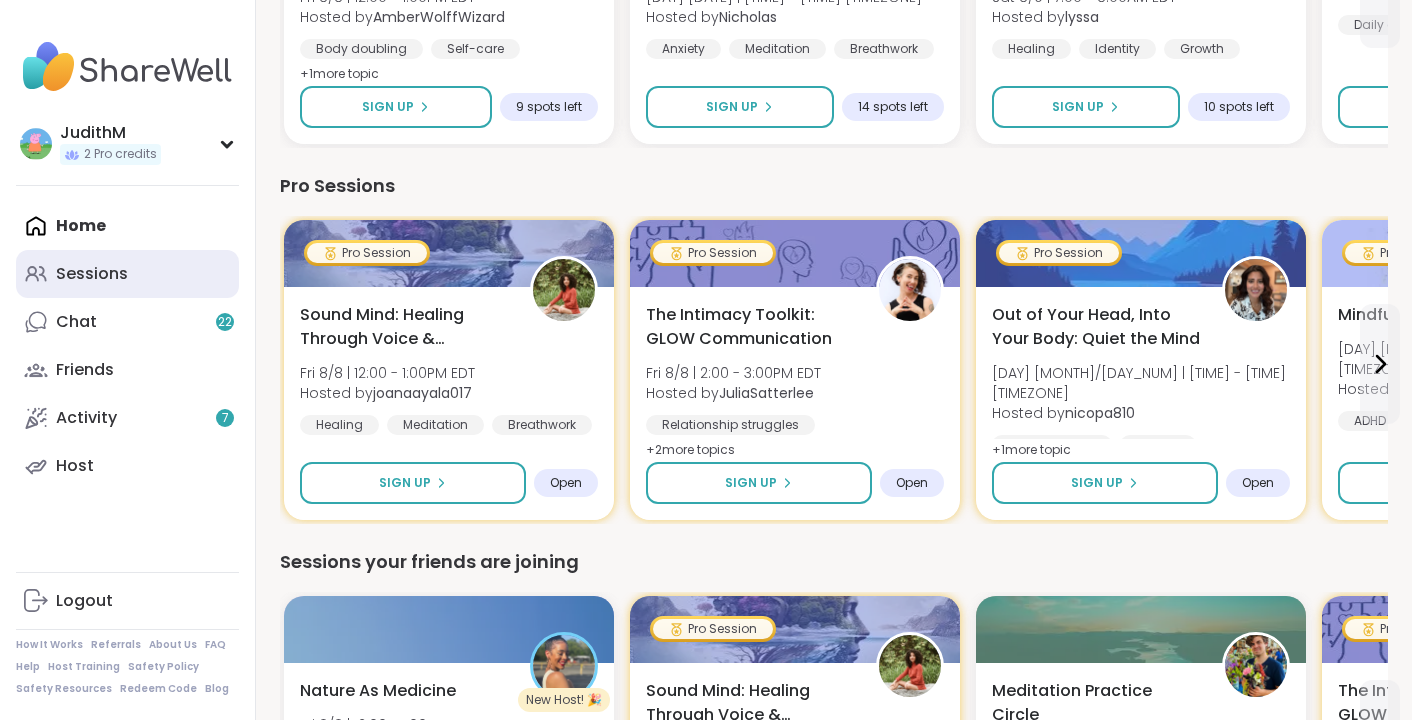 click on "Sessions" at bounding box center (92, 274) 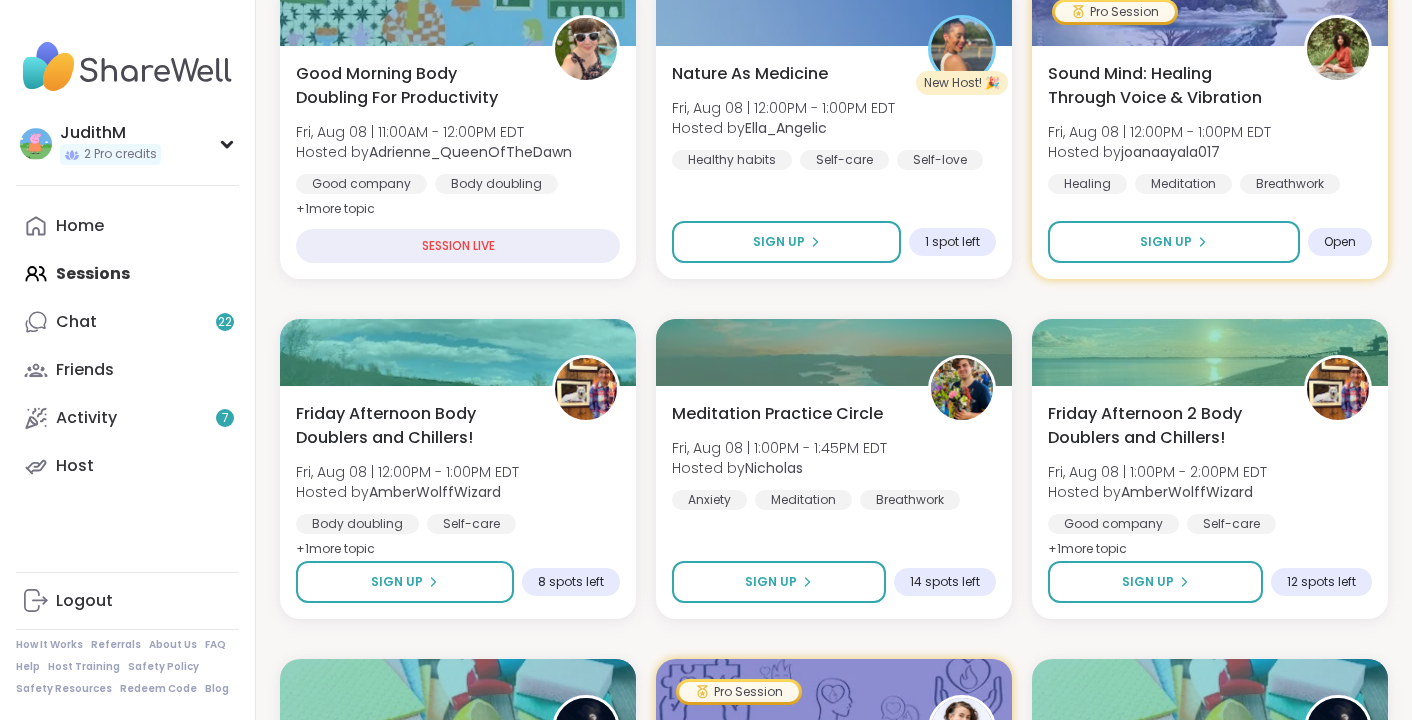 scroll, scrollTop: 777, scrollLeft: 0, axis: vertical 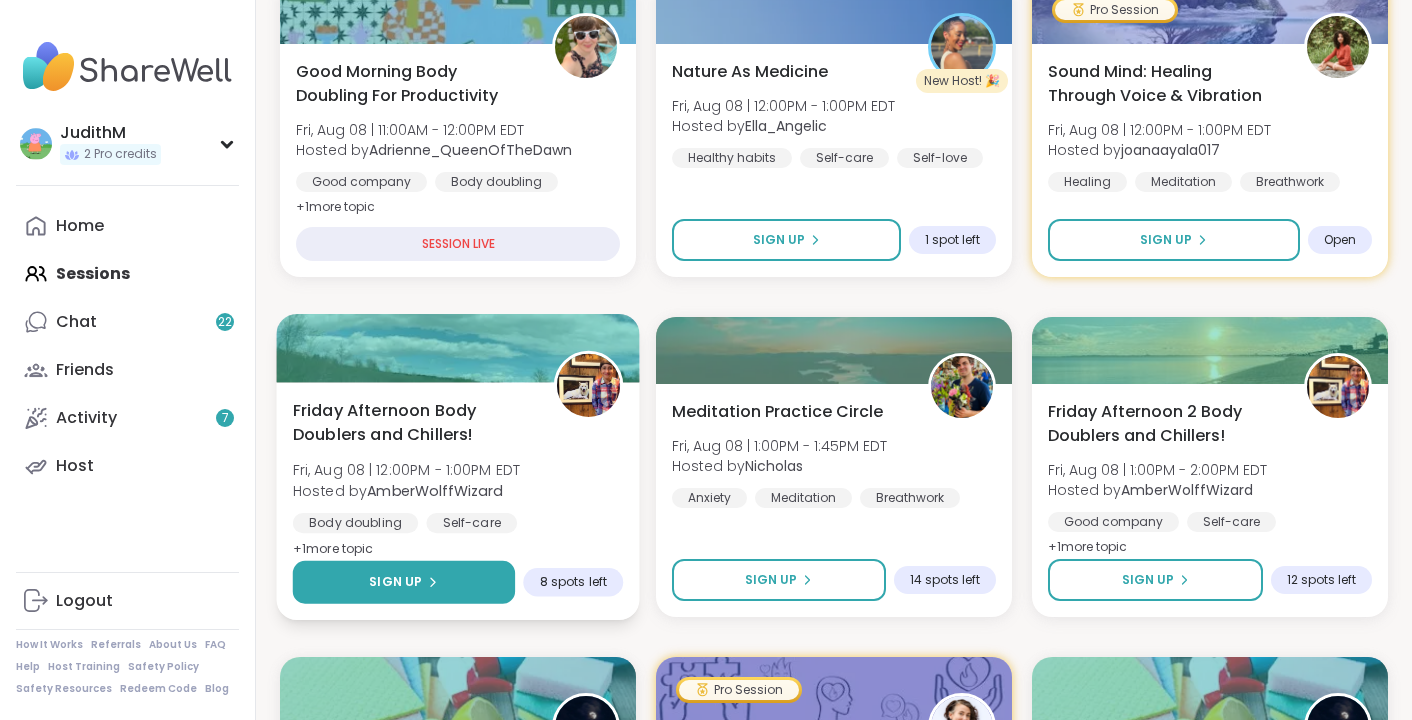 click on "Sign Up" at bounding box center (395, 582) 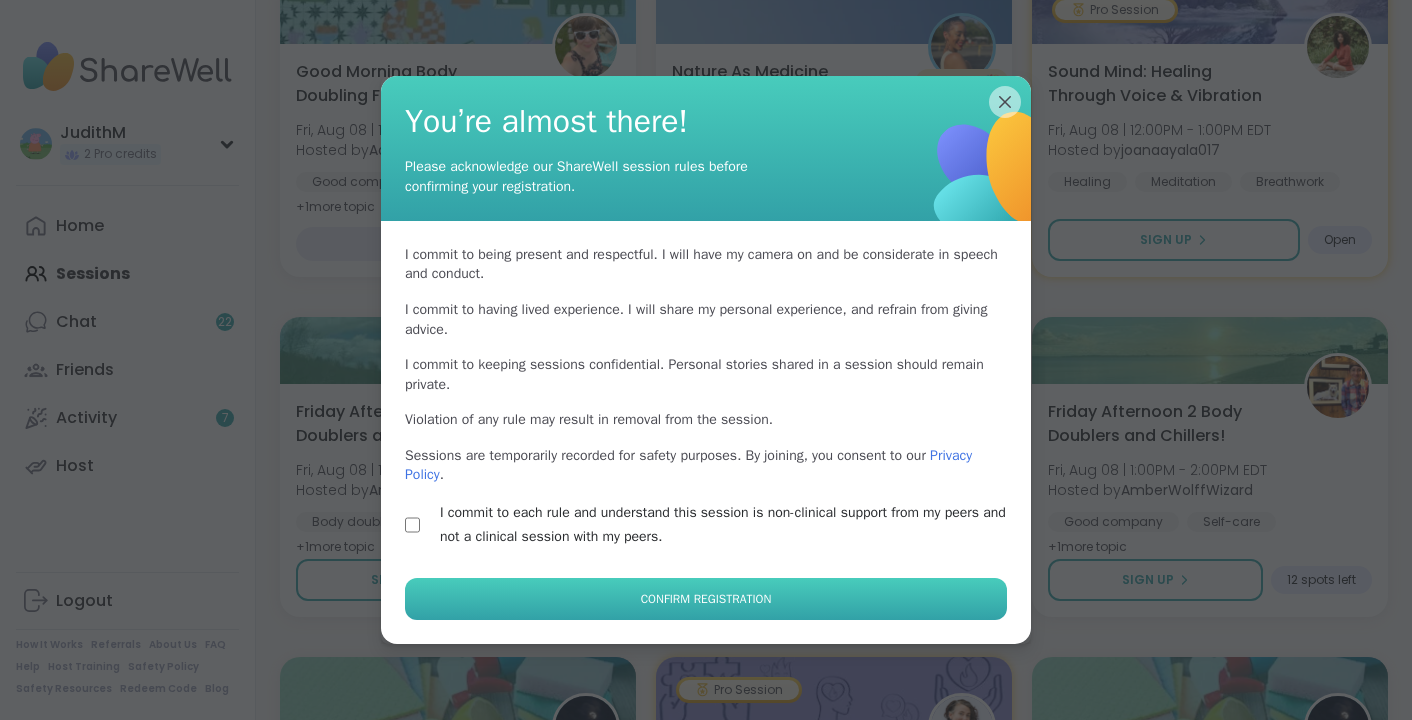 click on "Confirm Registration" at bounding box center [706, 599] 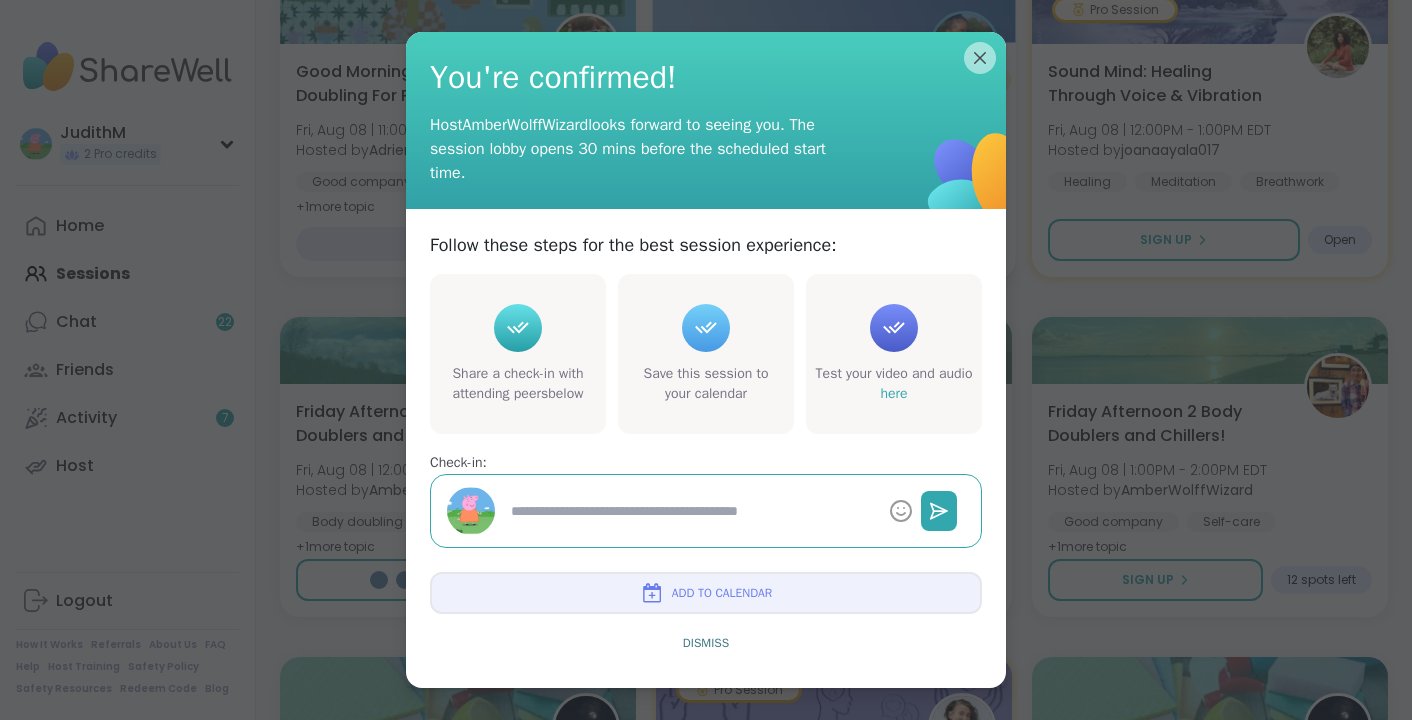 type on "*" 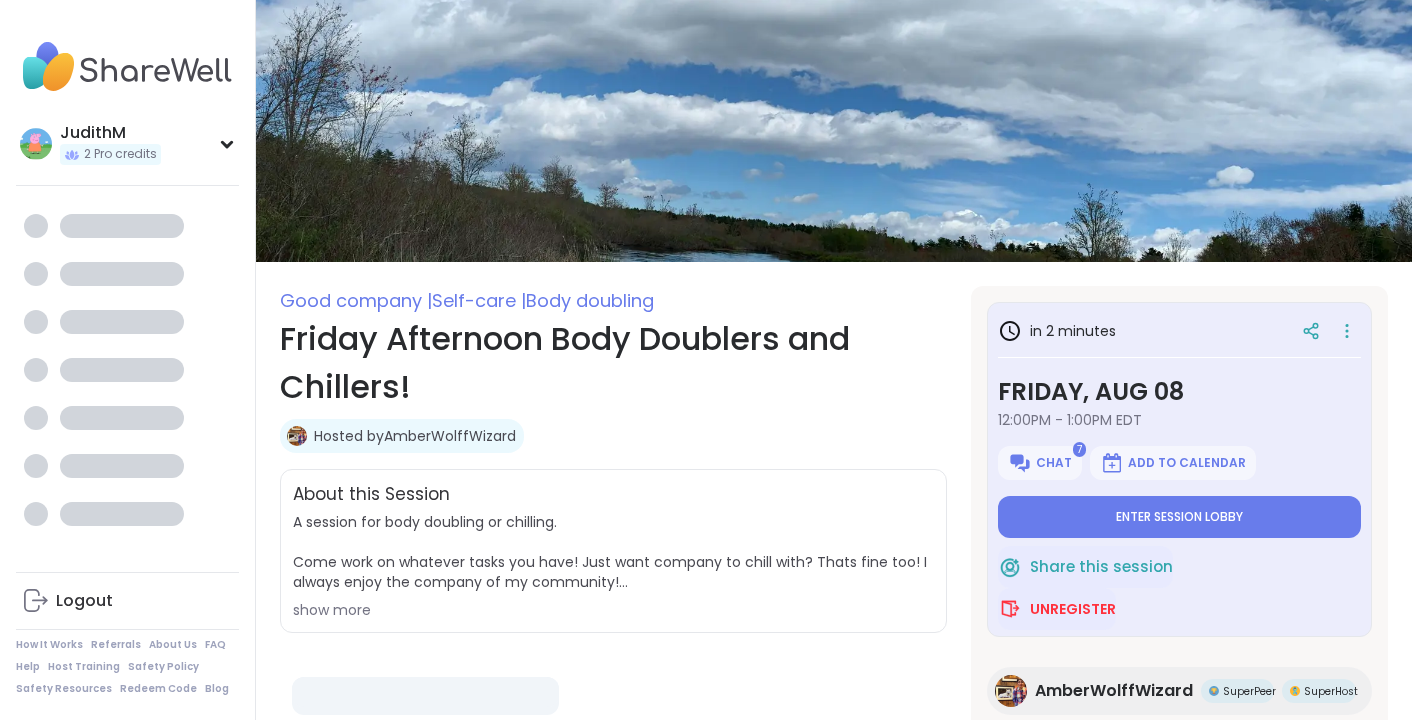 scroll, scrollTop: 0, scrollLeft: 0, axis: both 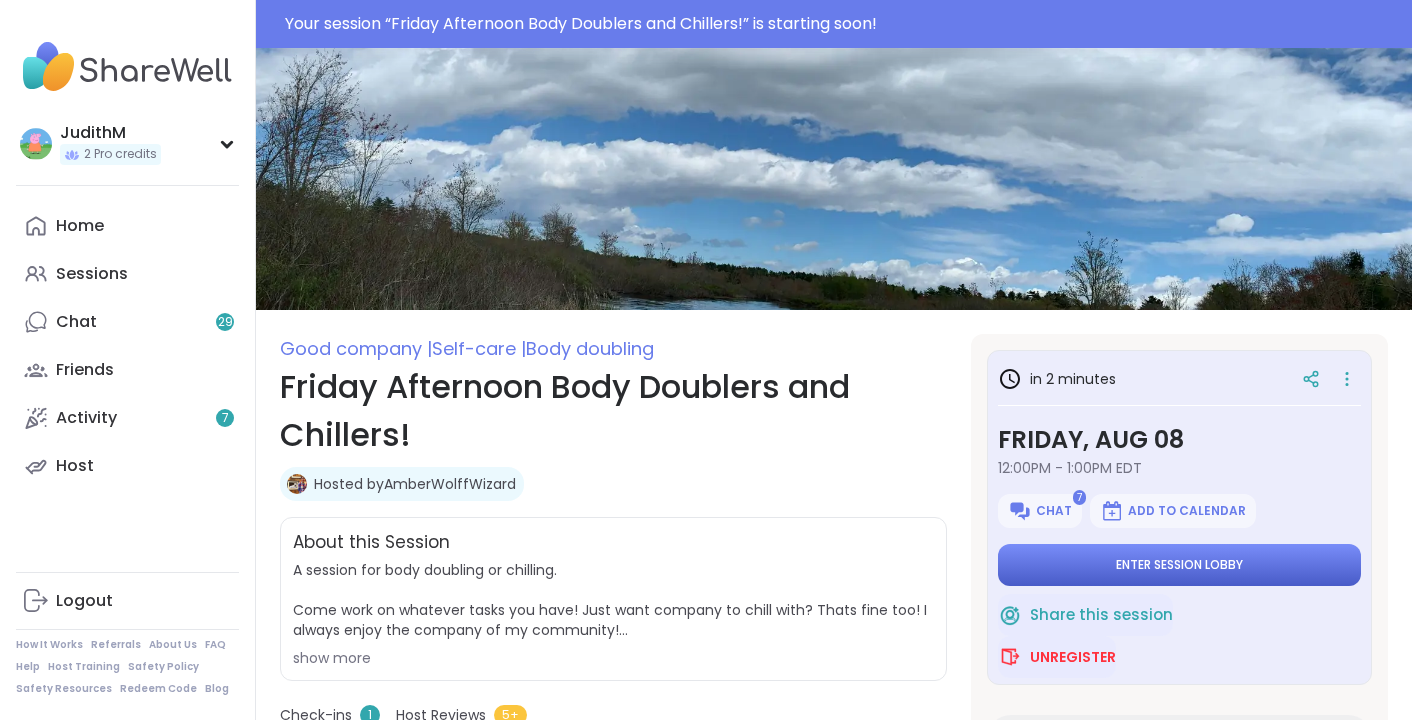 click on "Enter session lobby" at bounding box center (1179, 565) 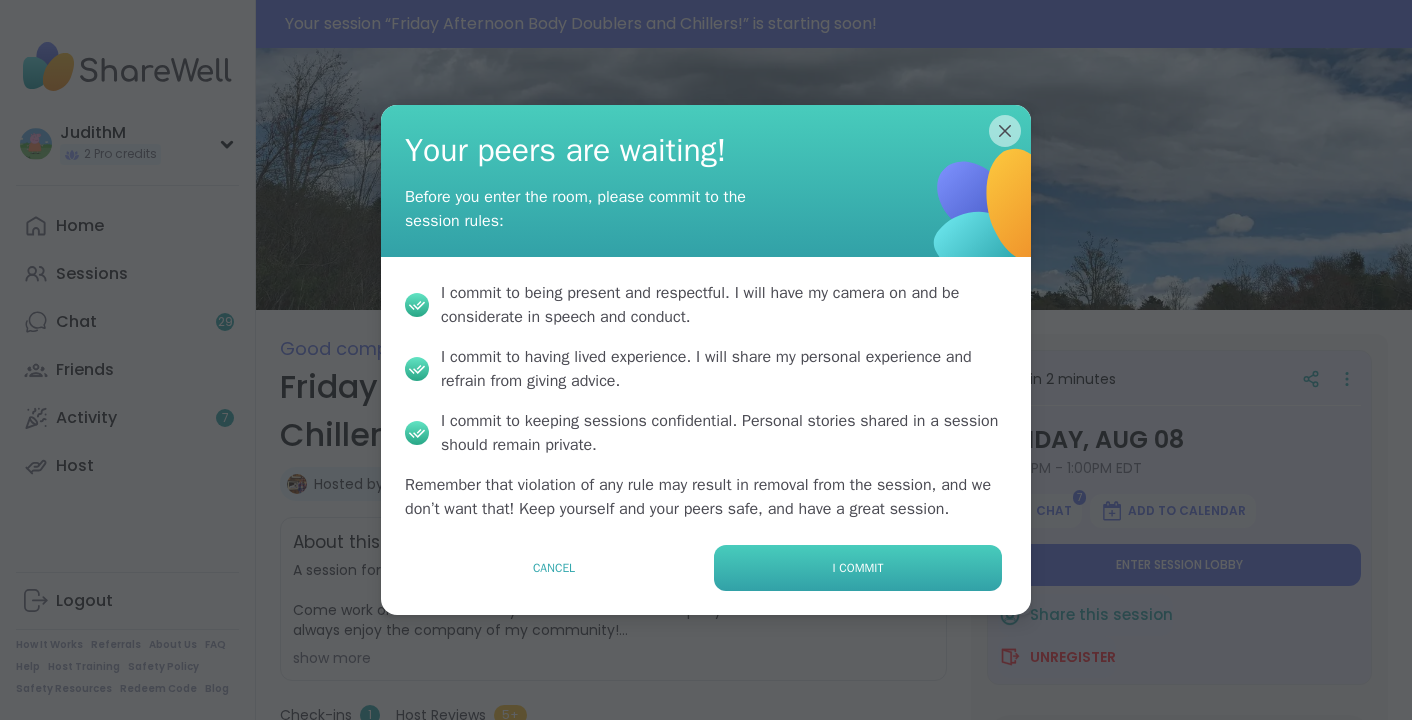 click on "I commit" at bounding box center (858, 568) 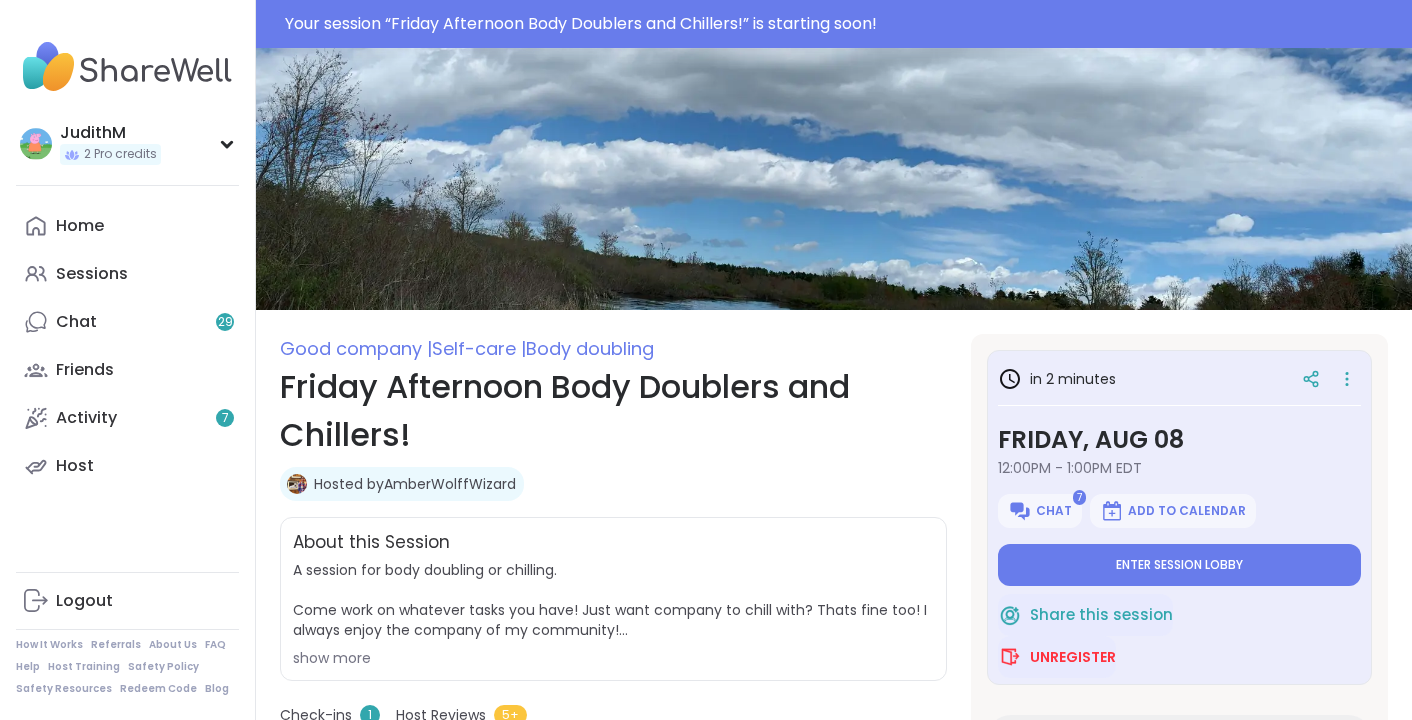 type on "*" 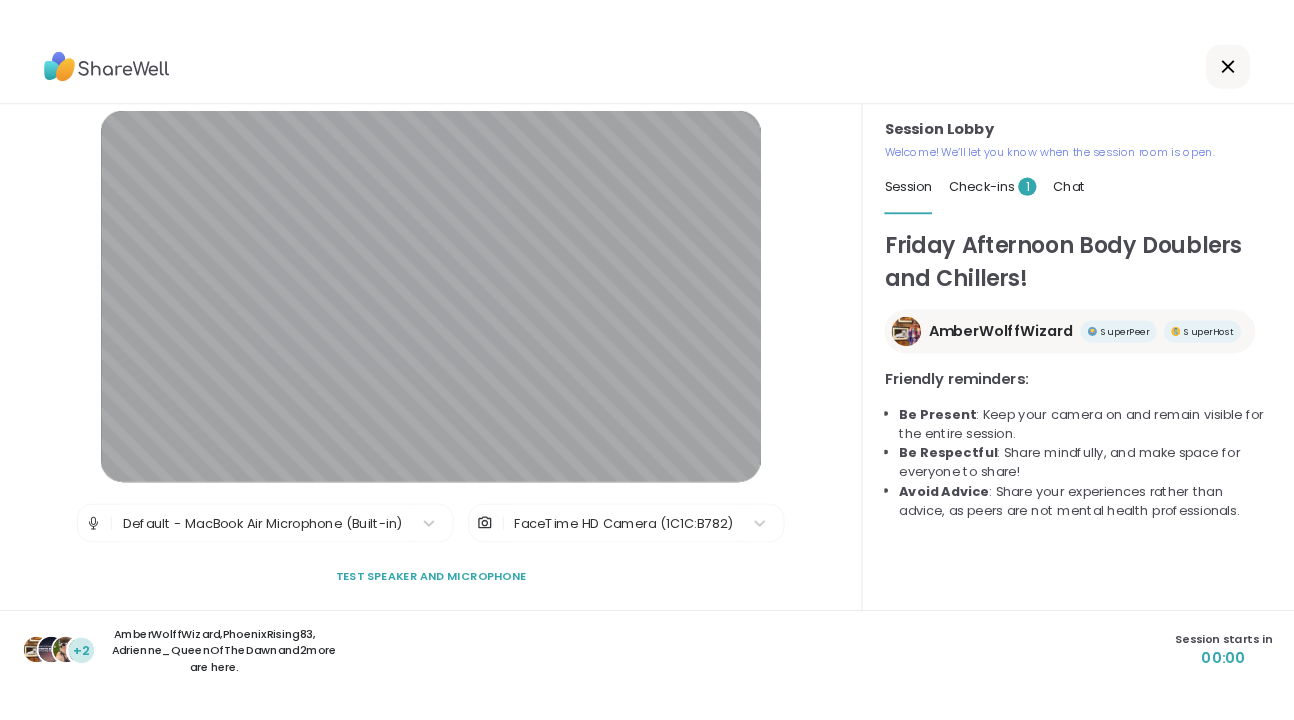 scroll, scrollTop: 0, scrollLeft: 0, axis: both 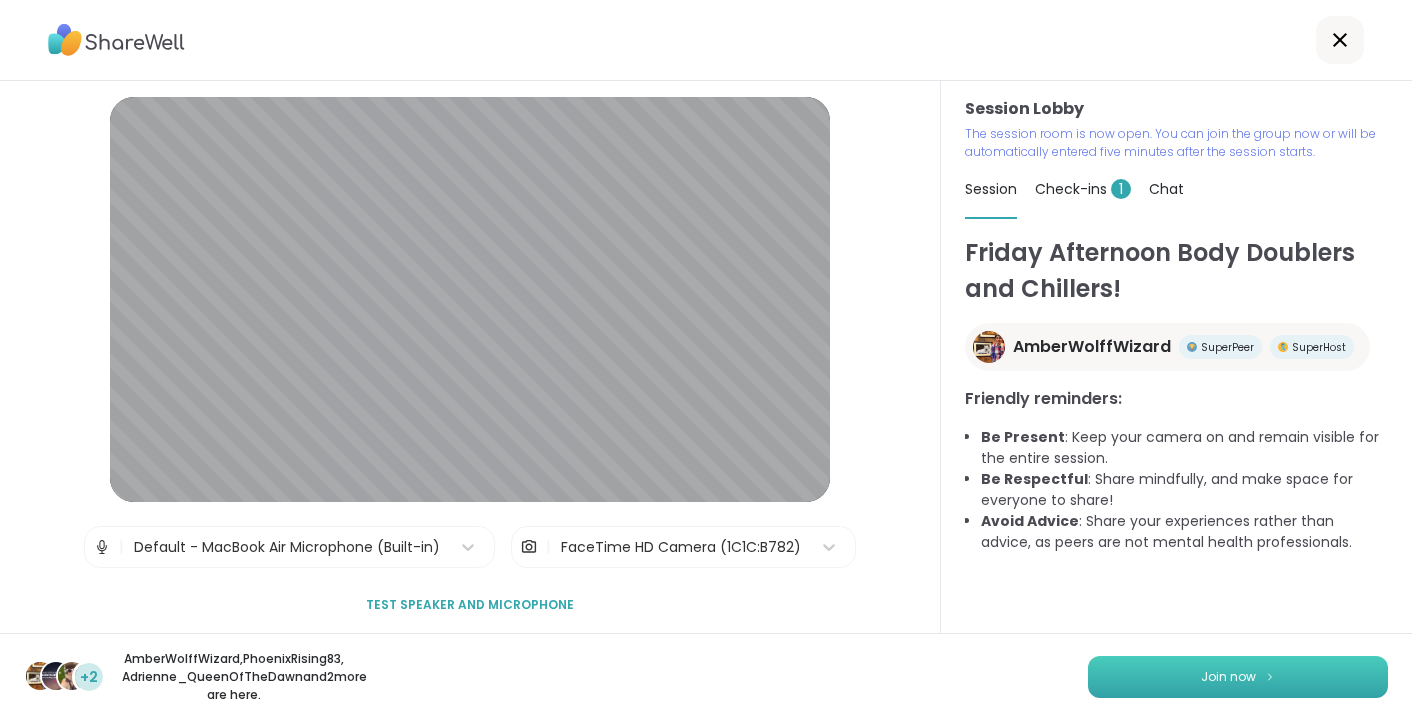 click on "Join now" at bounding box center (1238, 677) 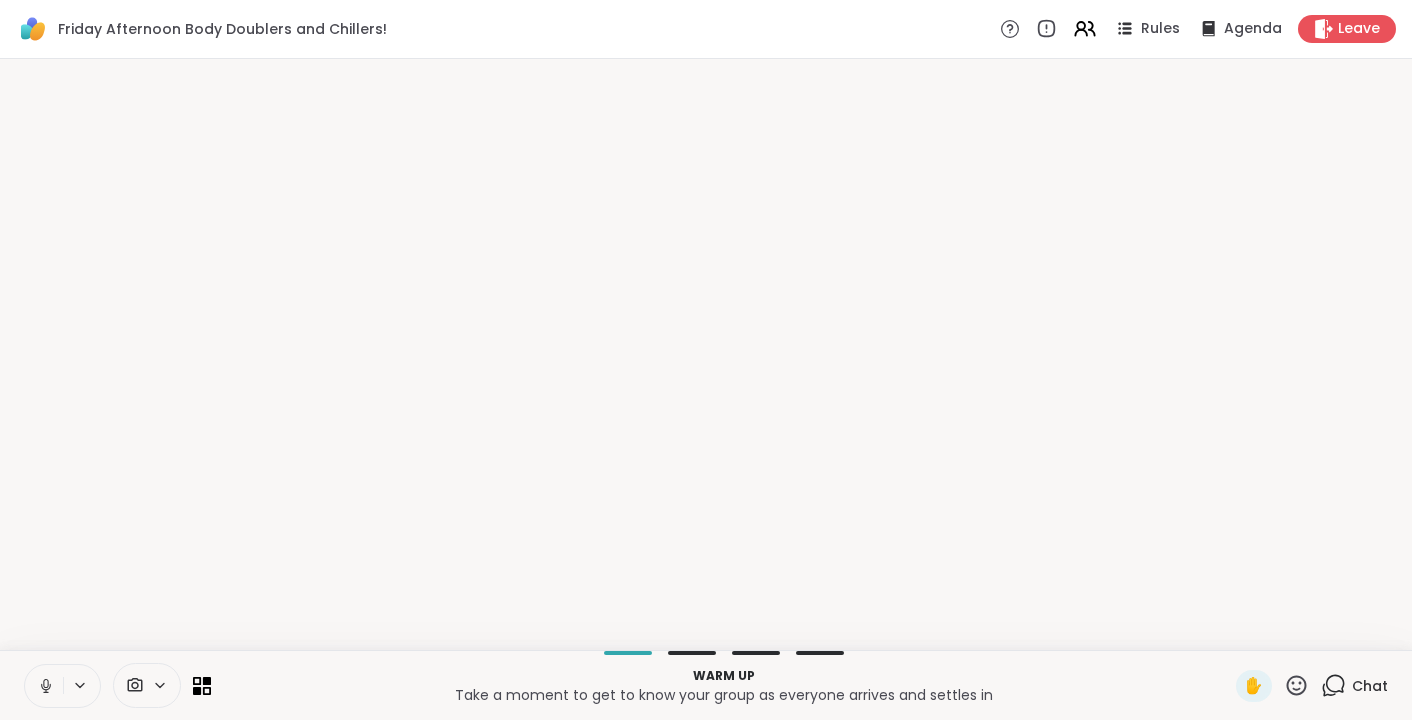 click on "Warm up" at bounding box center [723, 676] 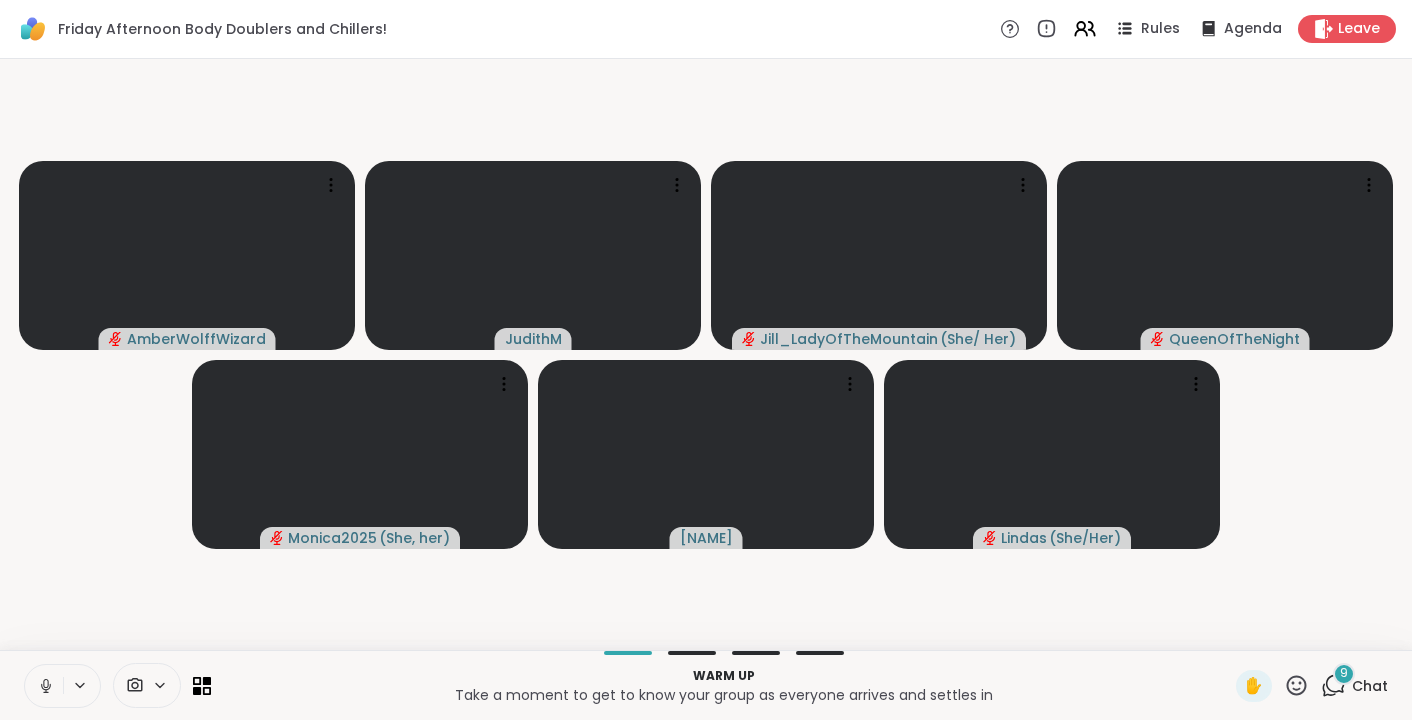 click at bounding box center (44, 686) 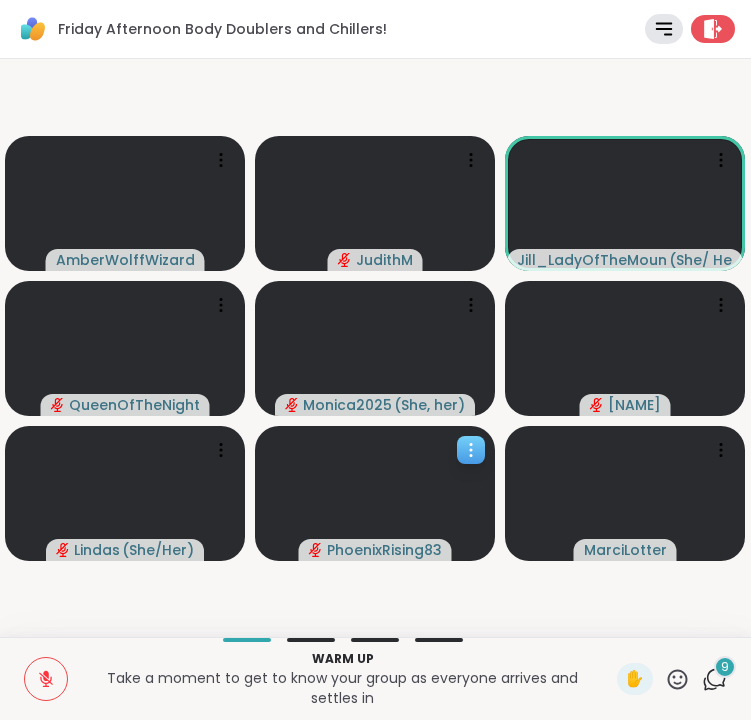 click 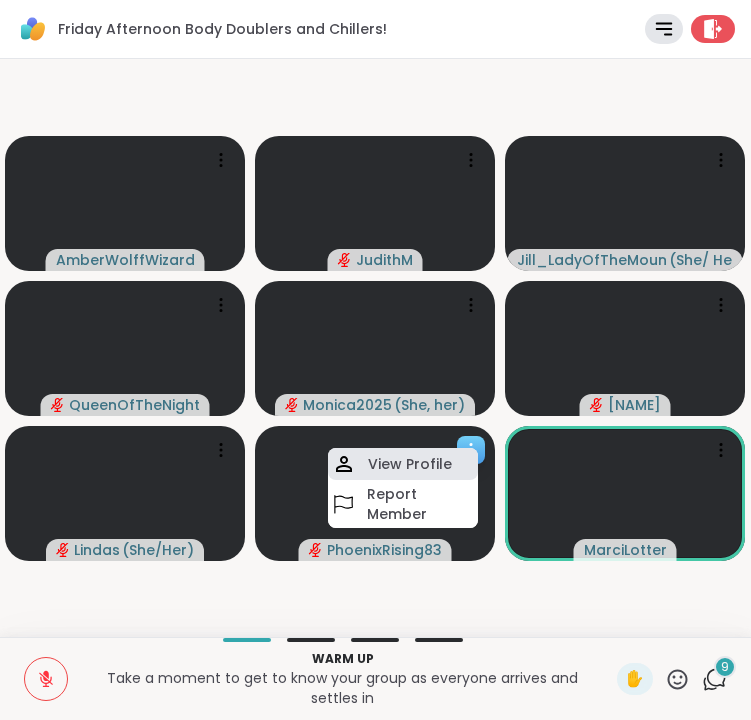 click on "View Profile" at bounding box center [410, 464] 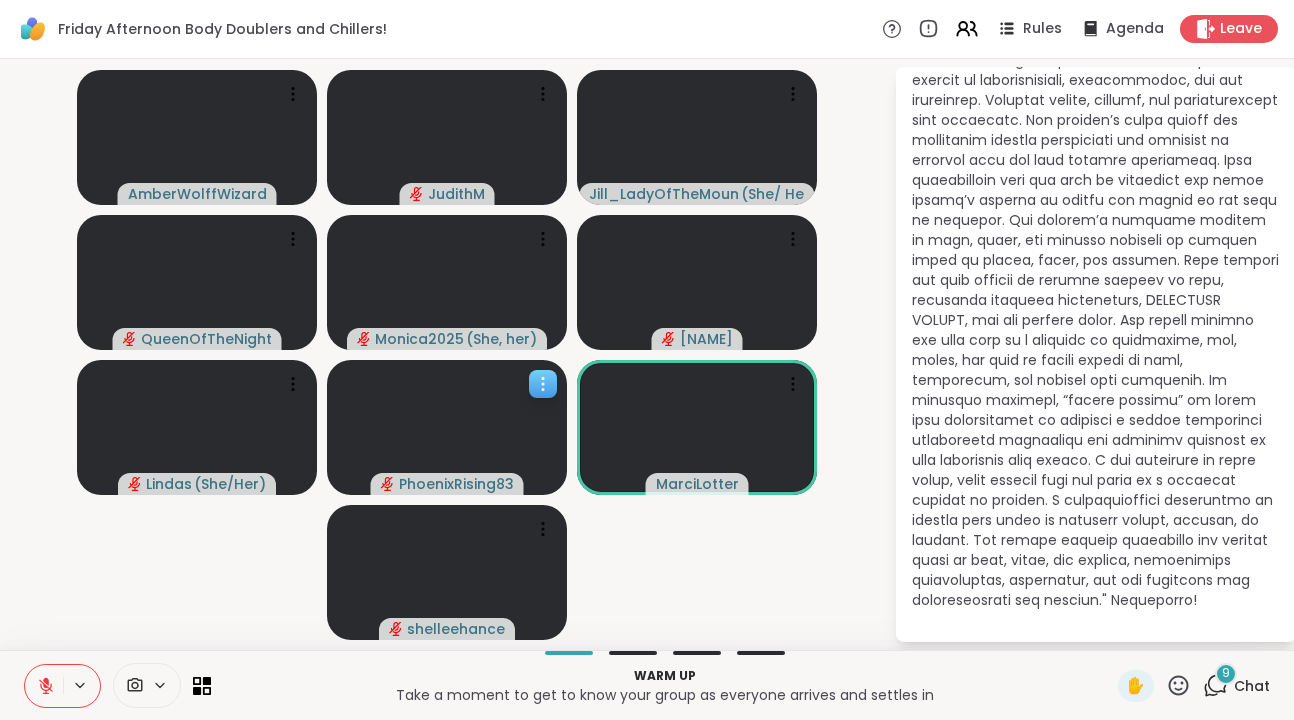 scroll, scrollTop: 0, scrollLeft: 0, axis: both 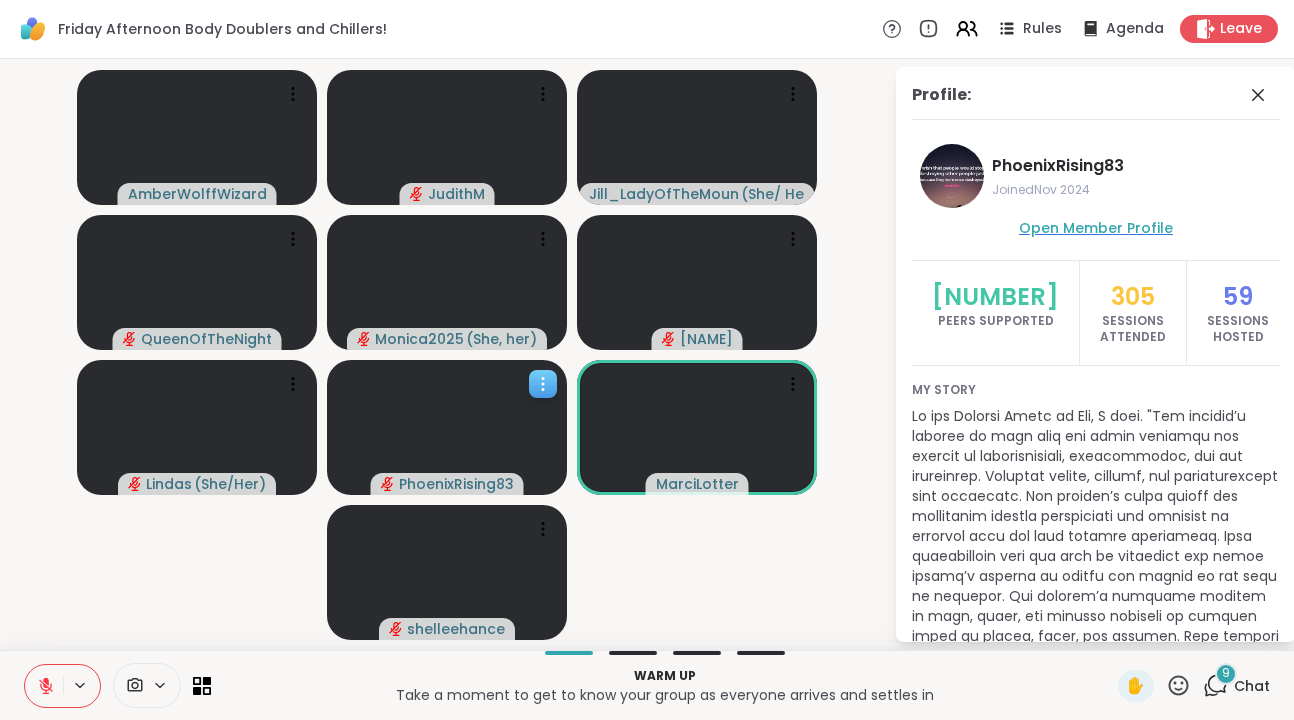 click on "Open Member Profile" at bounding box center [1096, 228] 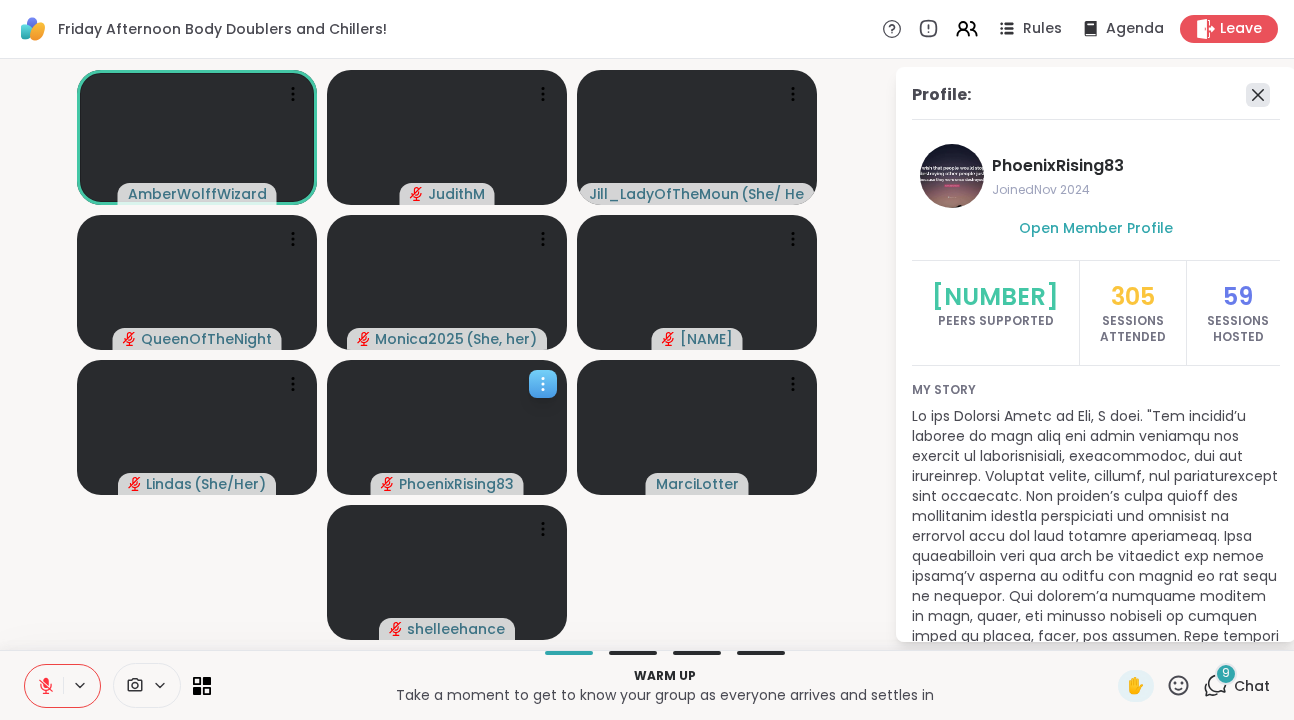 click 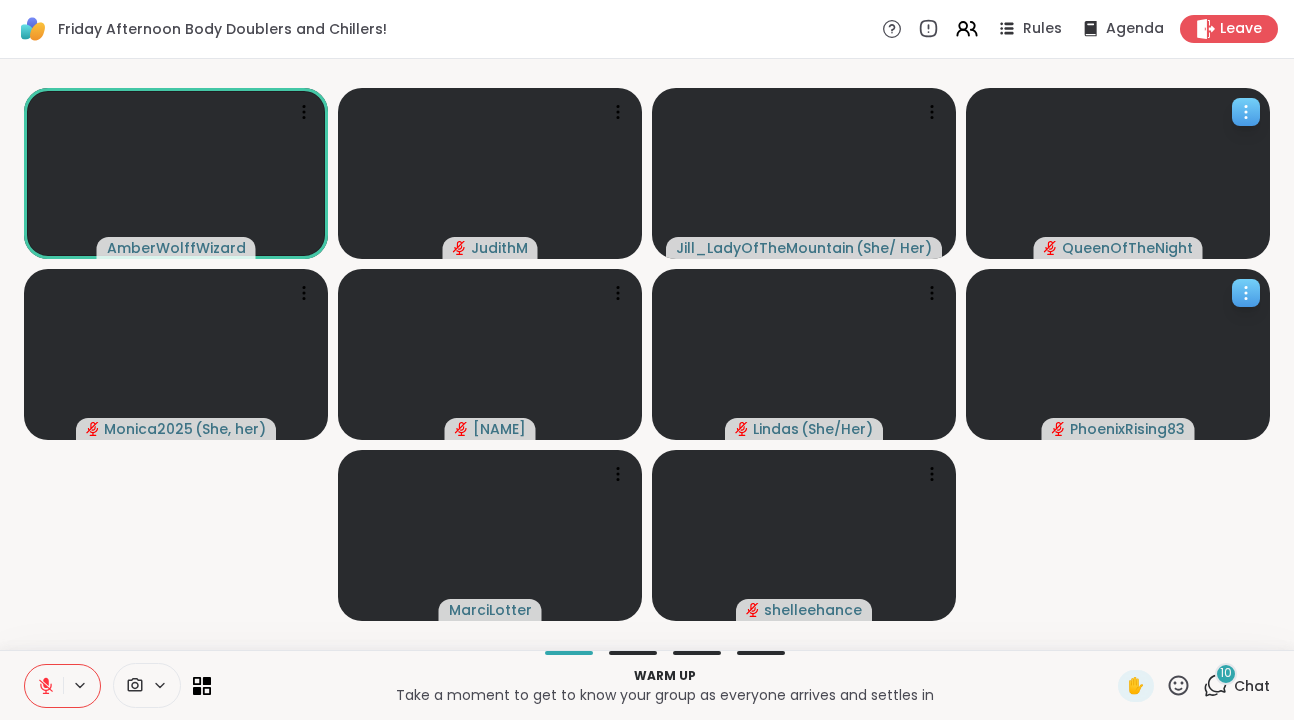 click 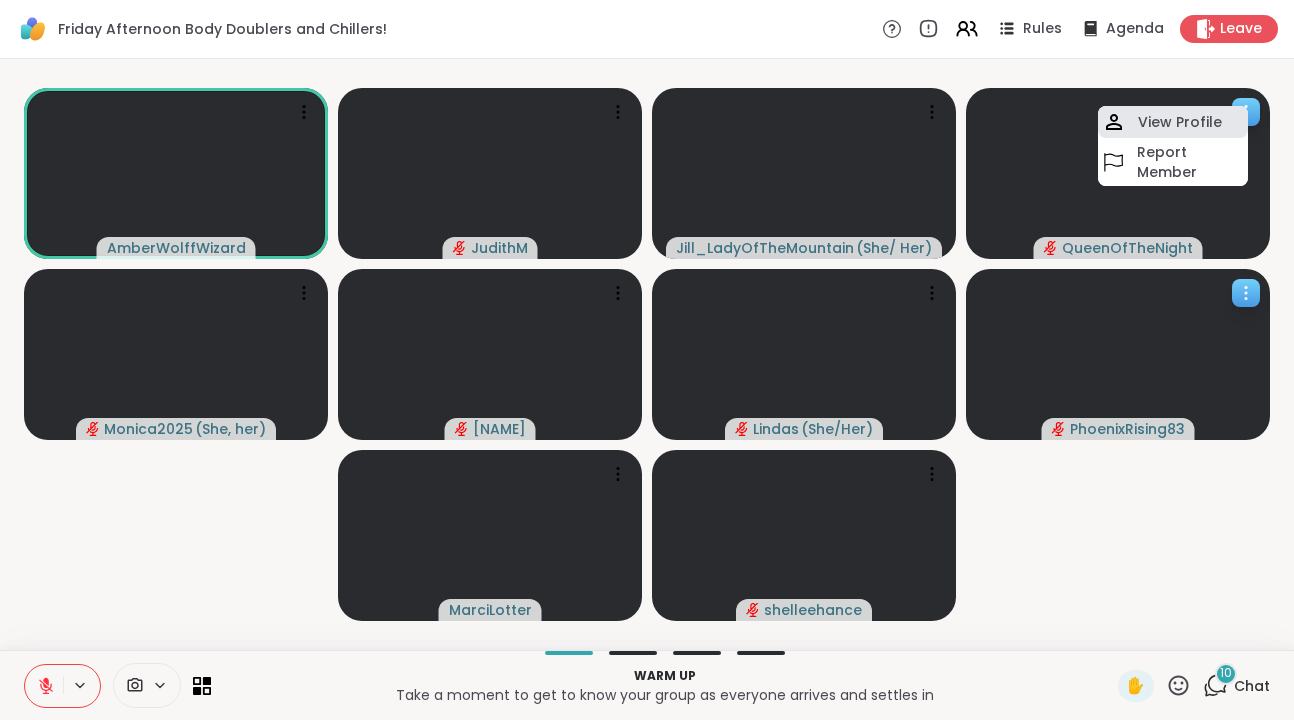 click on "View Profile" at bounding box center (1180, 122) 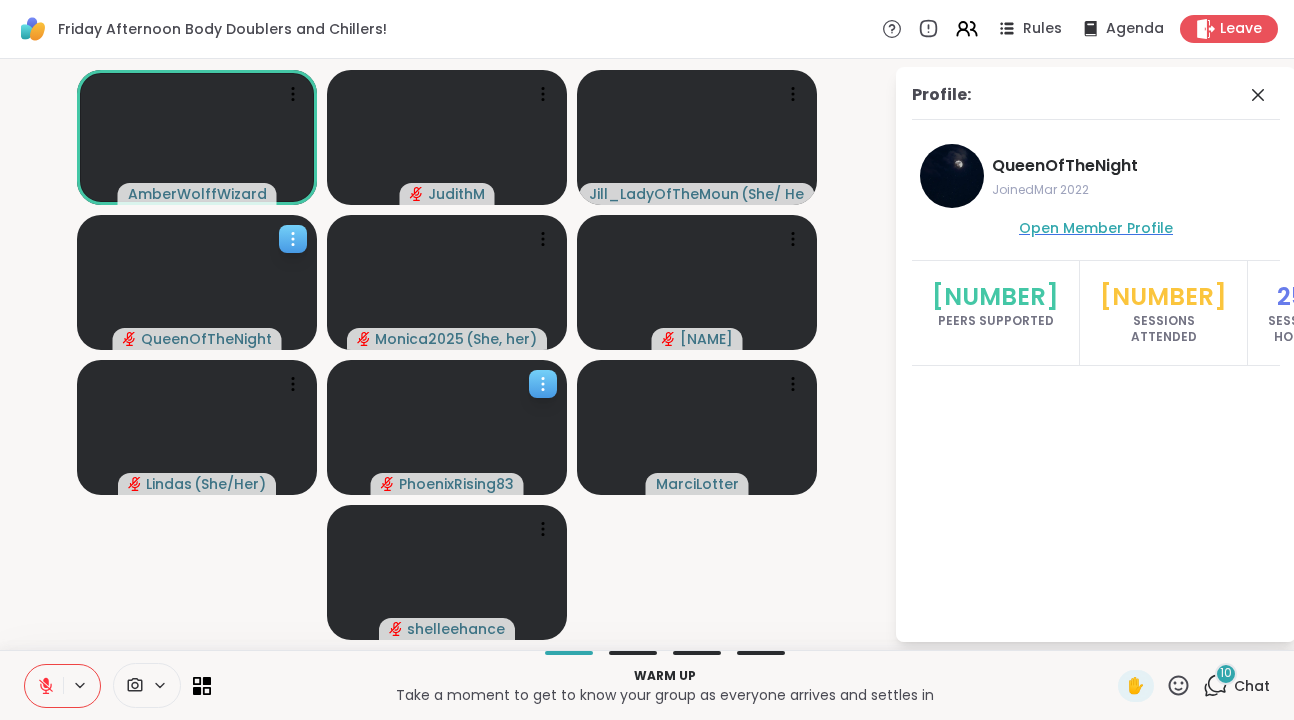 click on "Open Member Profile" at bounding box center [1096, 228] 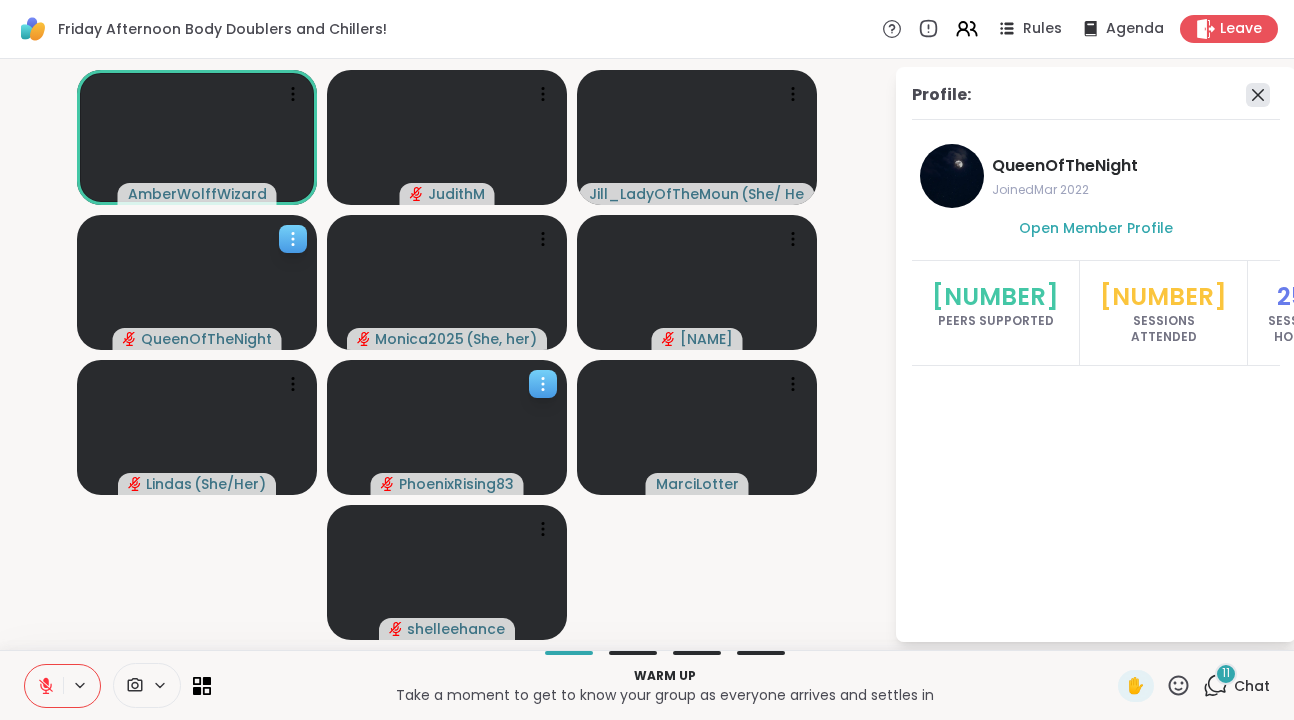 click 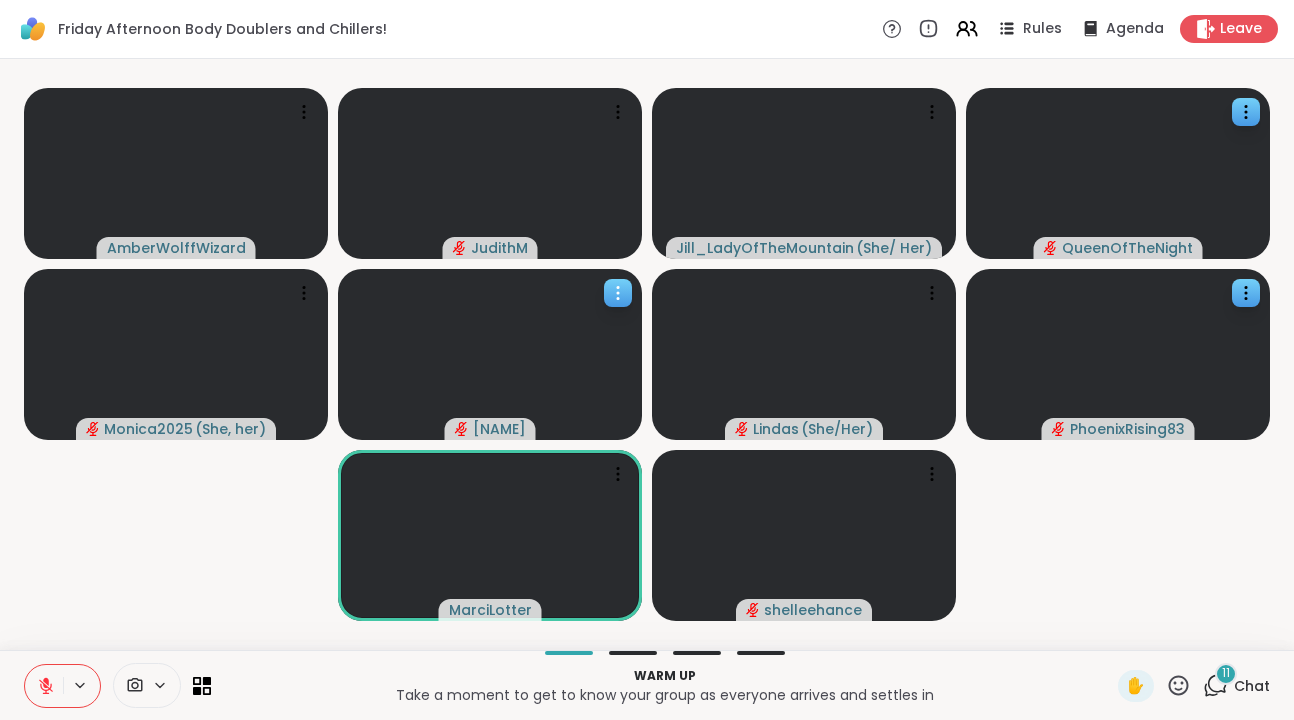 click 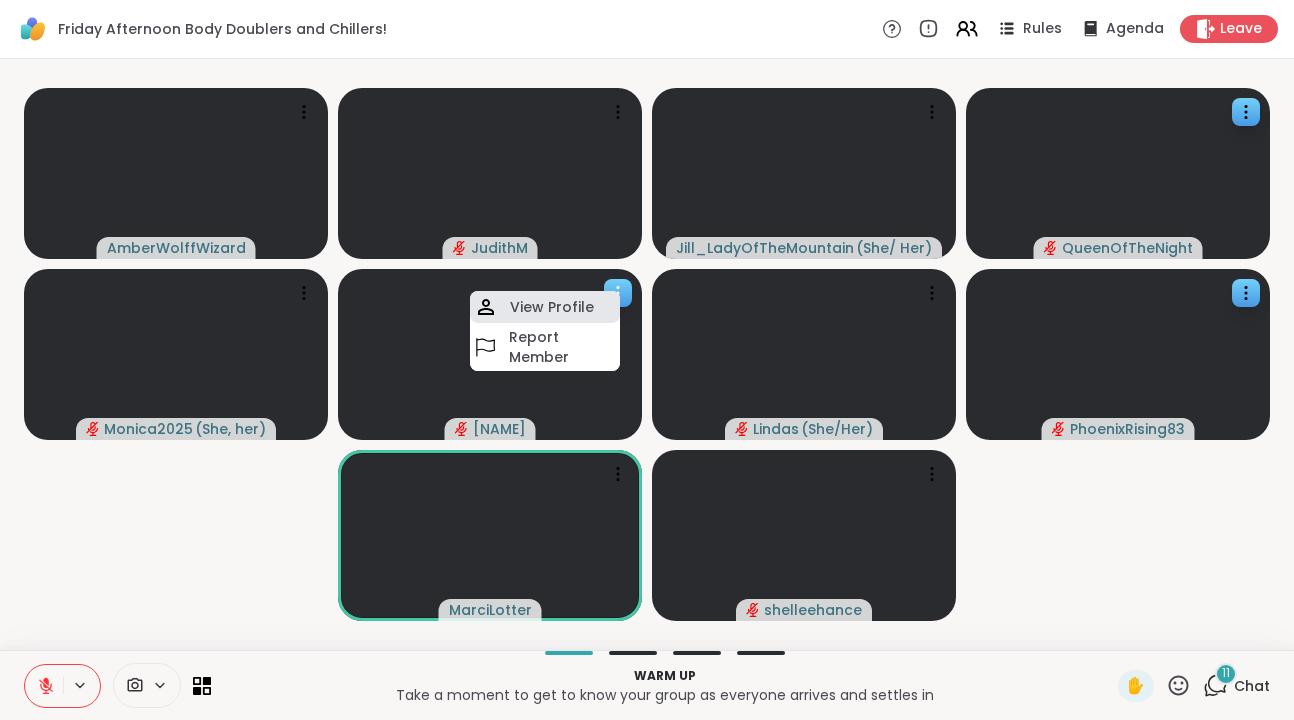 click on "View Profile" at bounding box center [552, 307] 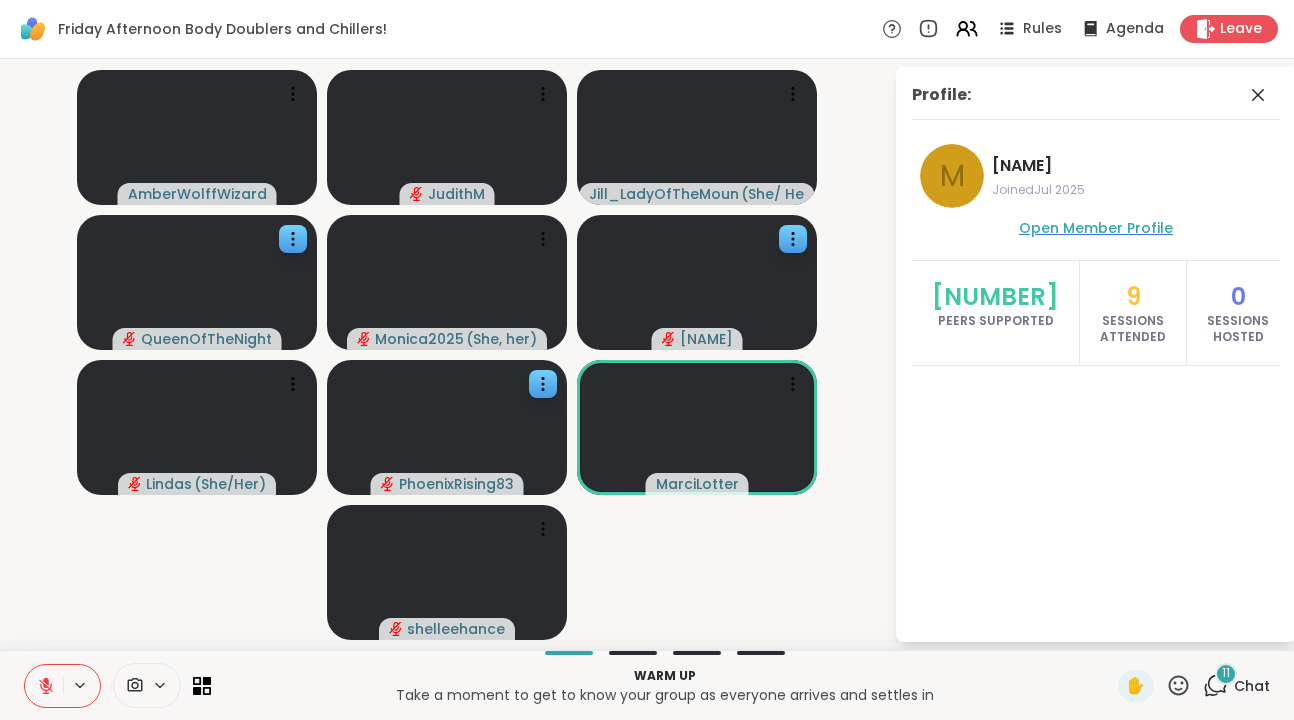click on "Open Member Profile" at bounding box center [1096, 228] 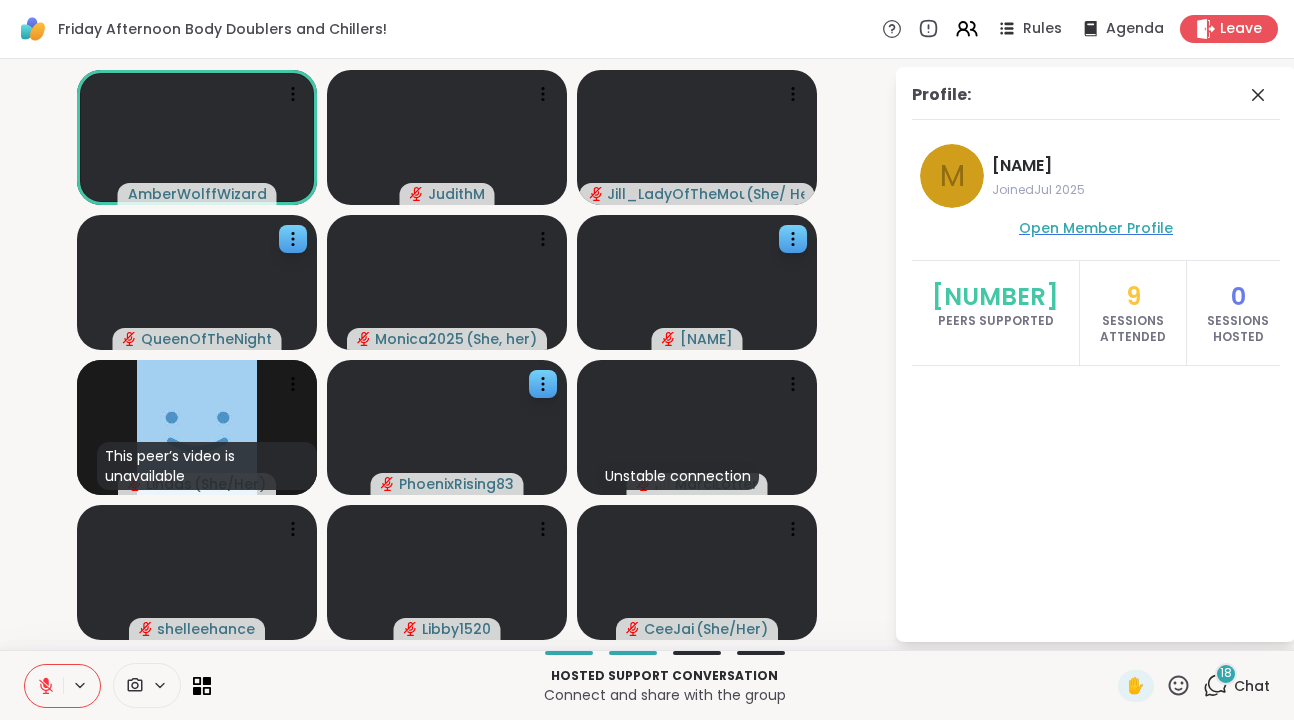 click on "Open Member Profile" at bounding box center (1096, 228) 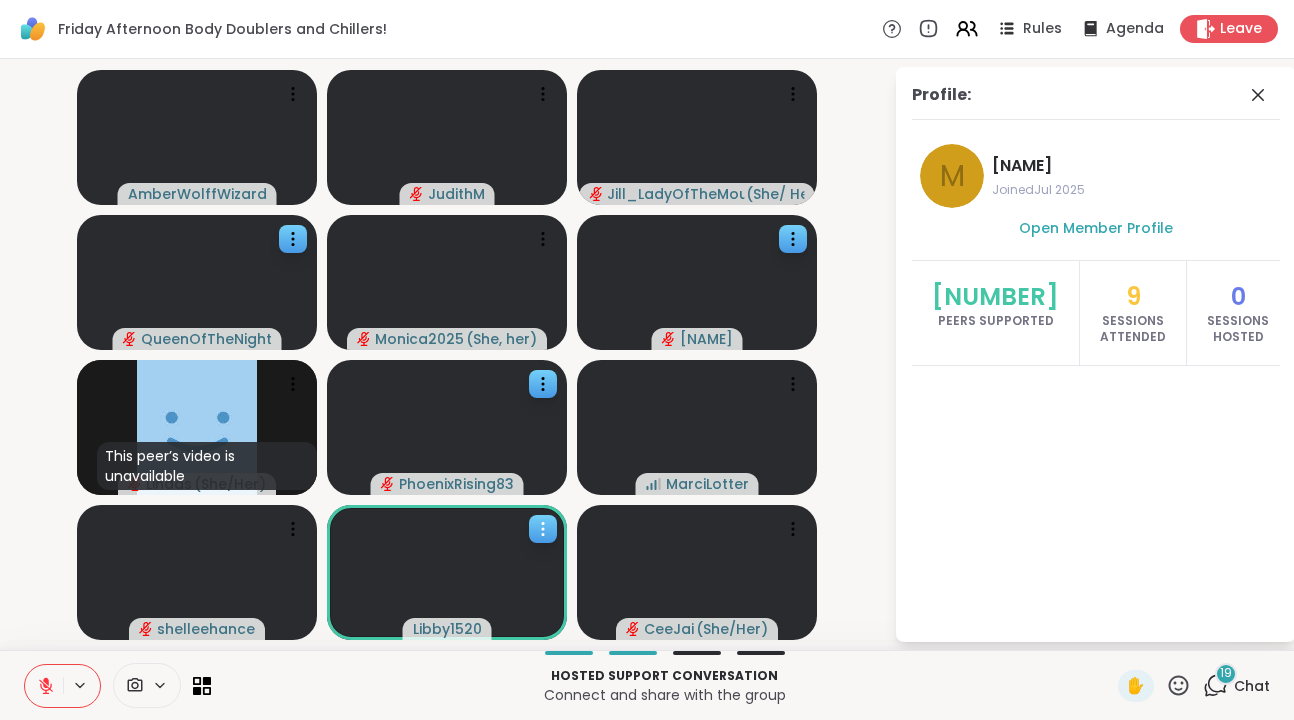 click 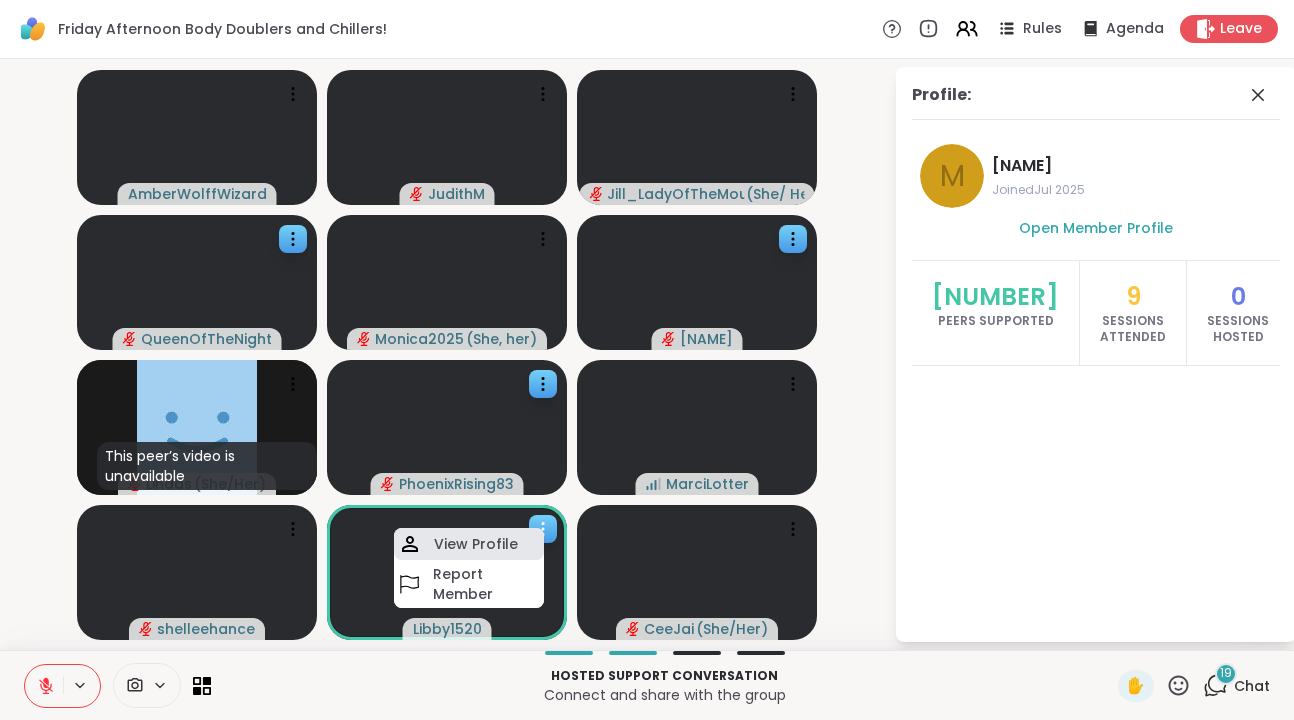 click on "View Profile" at bounding box center [476, 544] 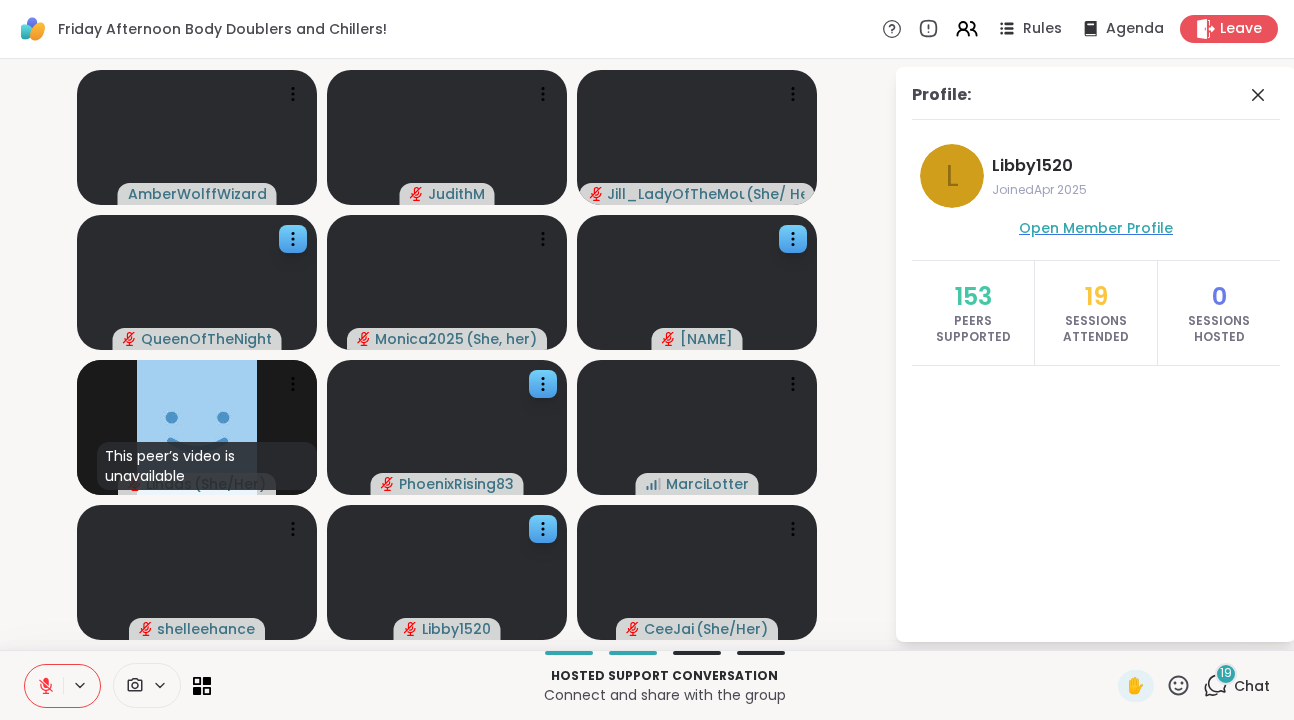 click on "Open Member Profile" at bounding box center [1096, 228] 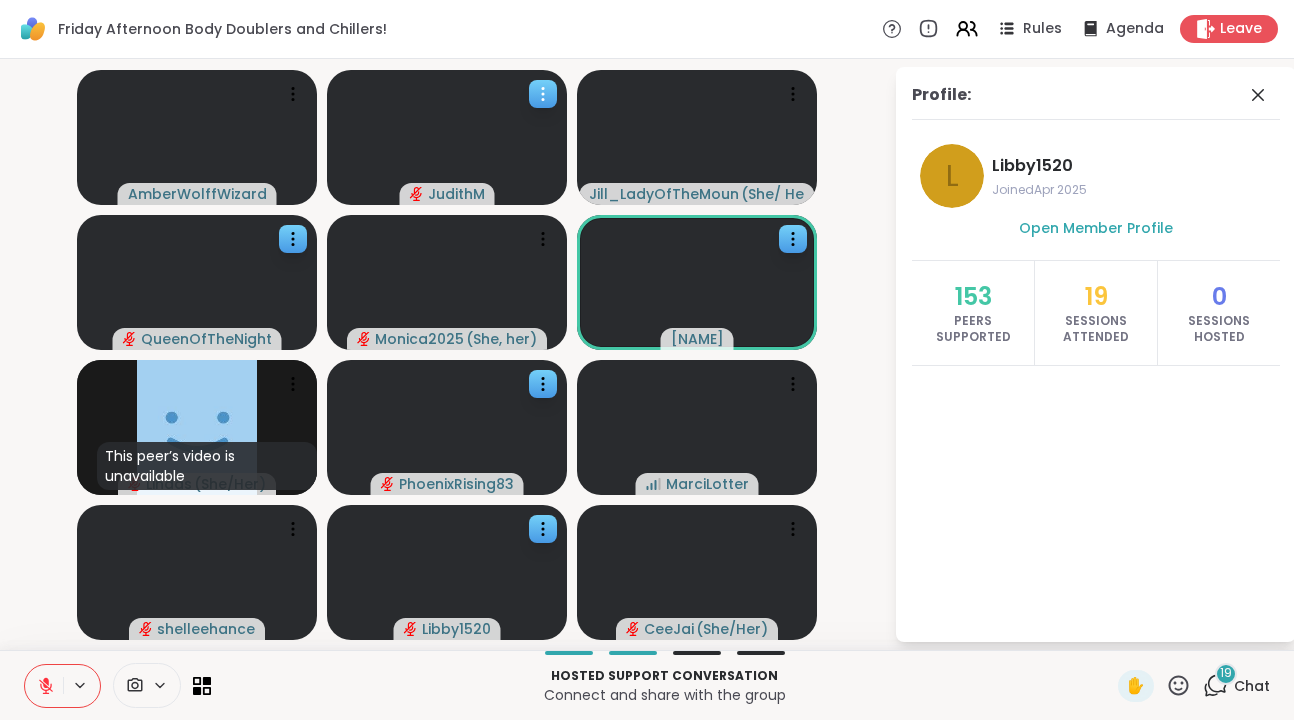 click 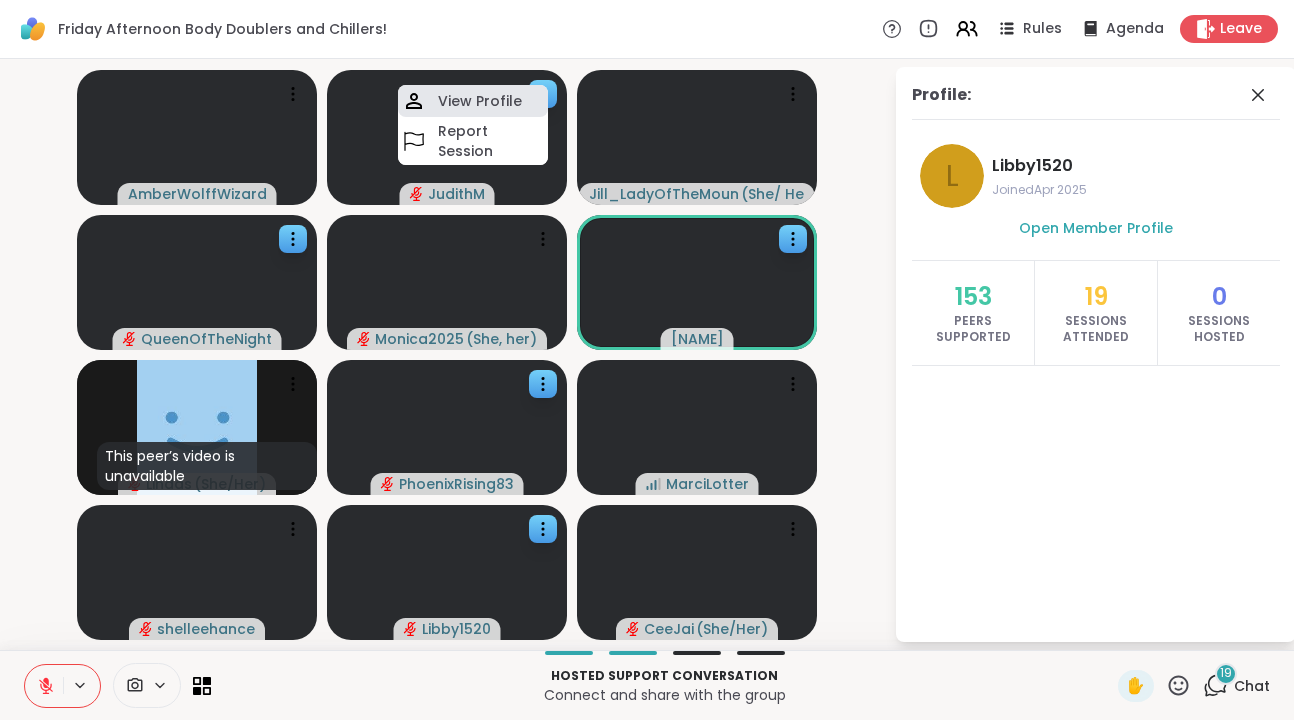 click on "View Profile" at bounding box center (480, 101) 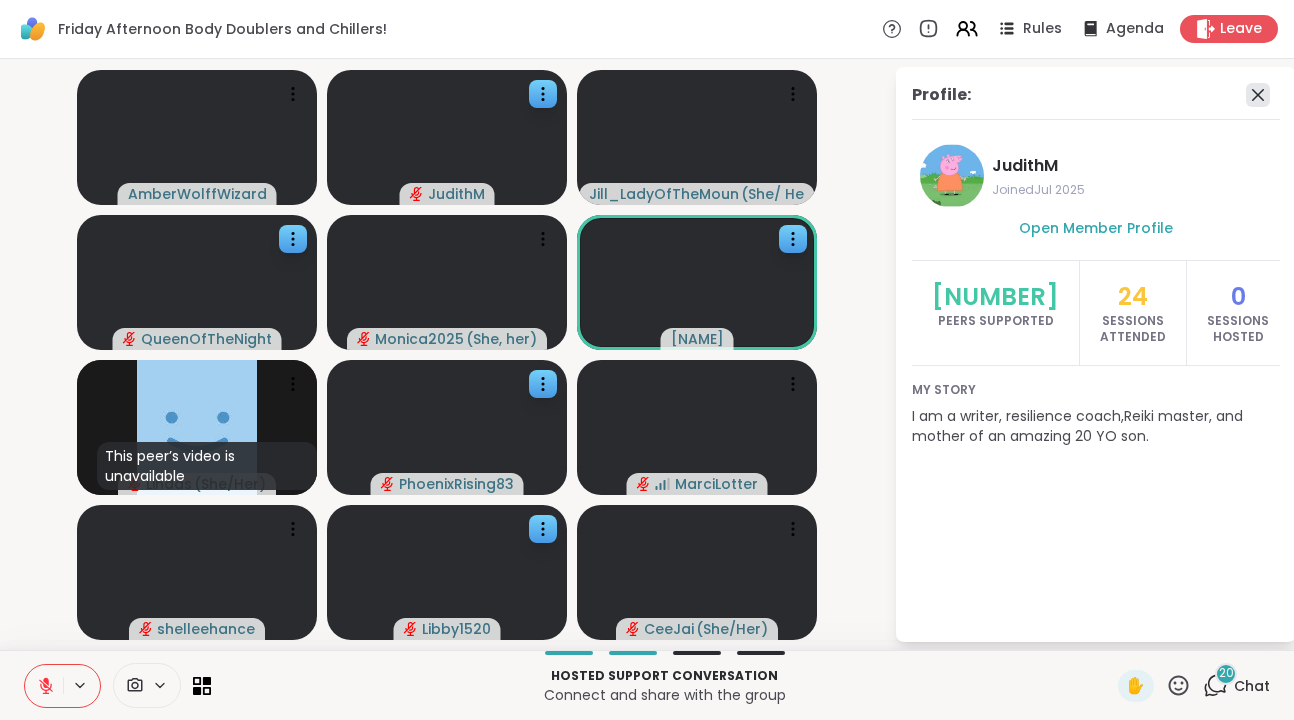 click 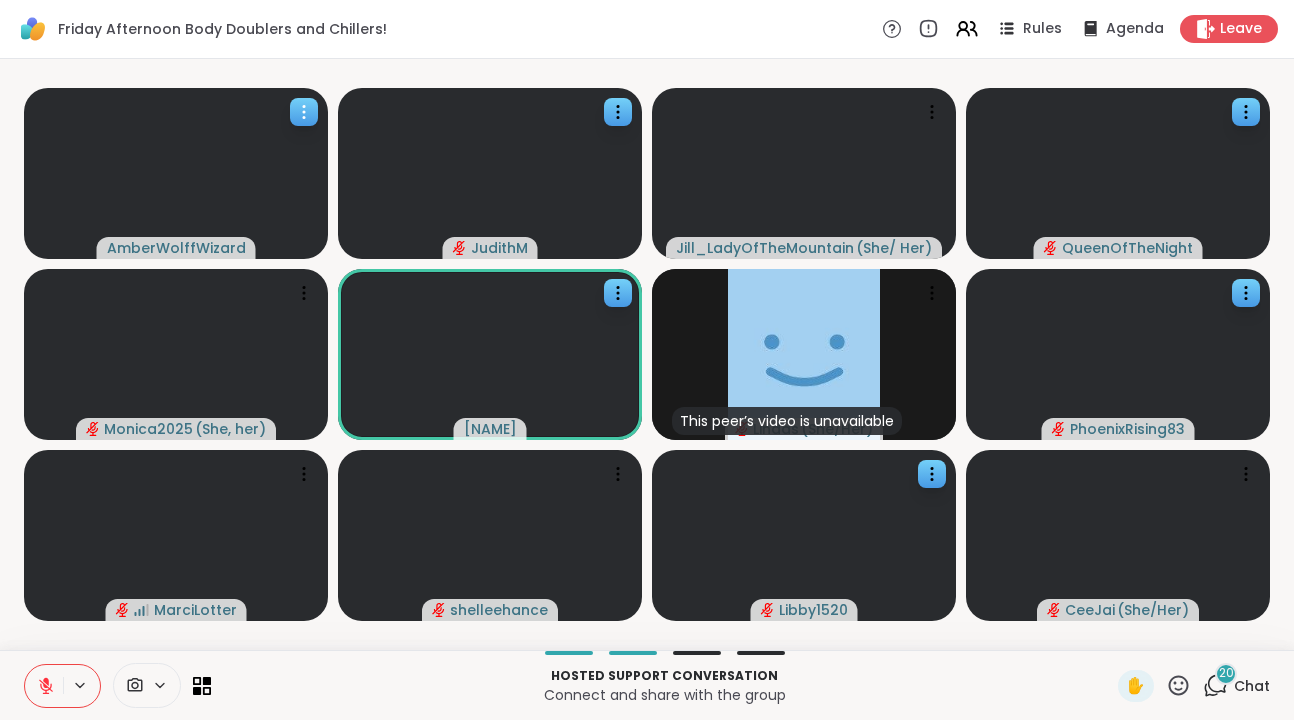click 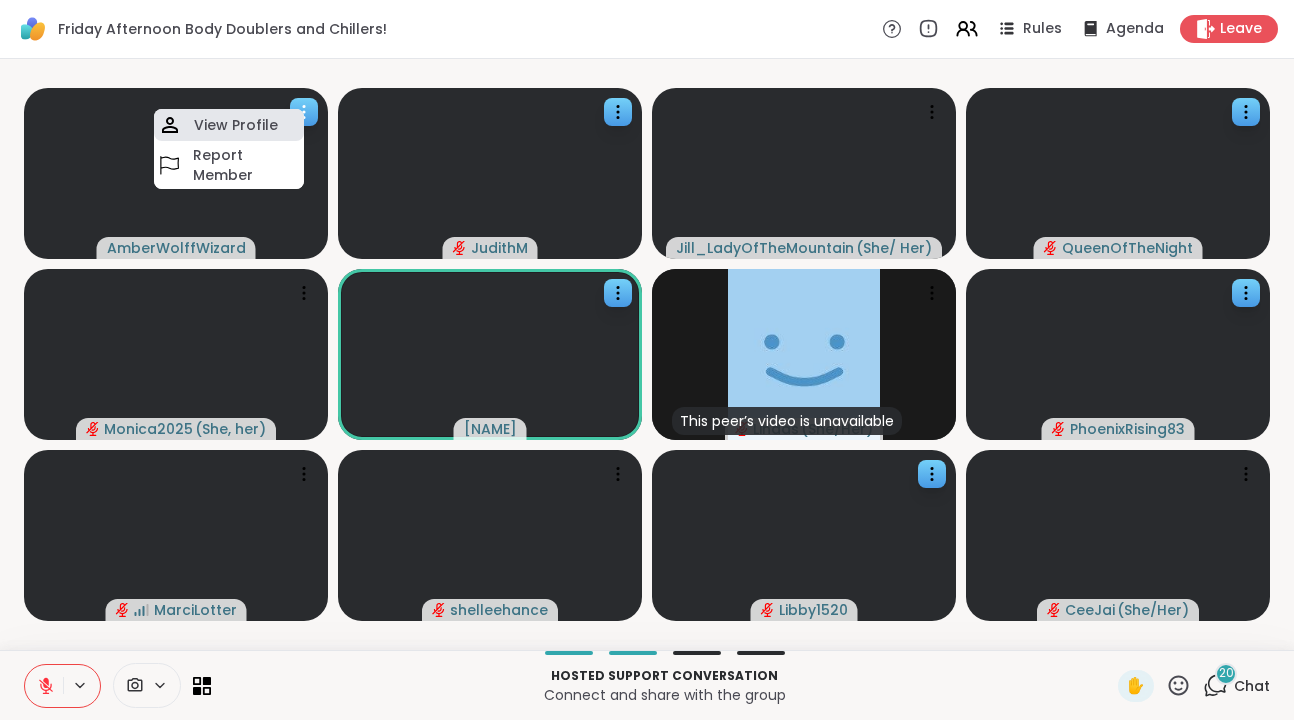 click on "View Profile" at bounding box center (236, 125) 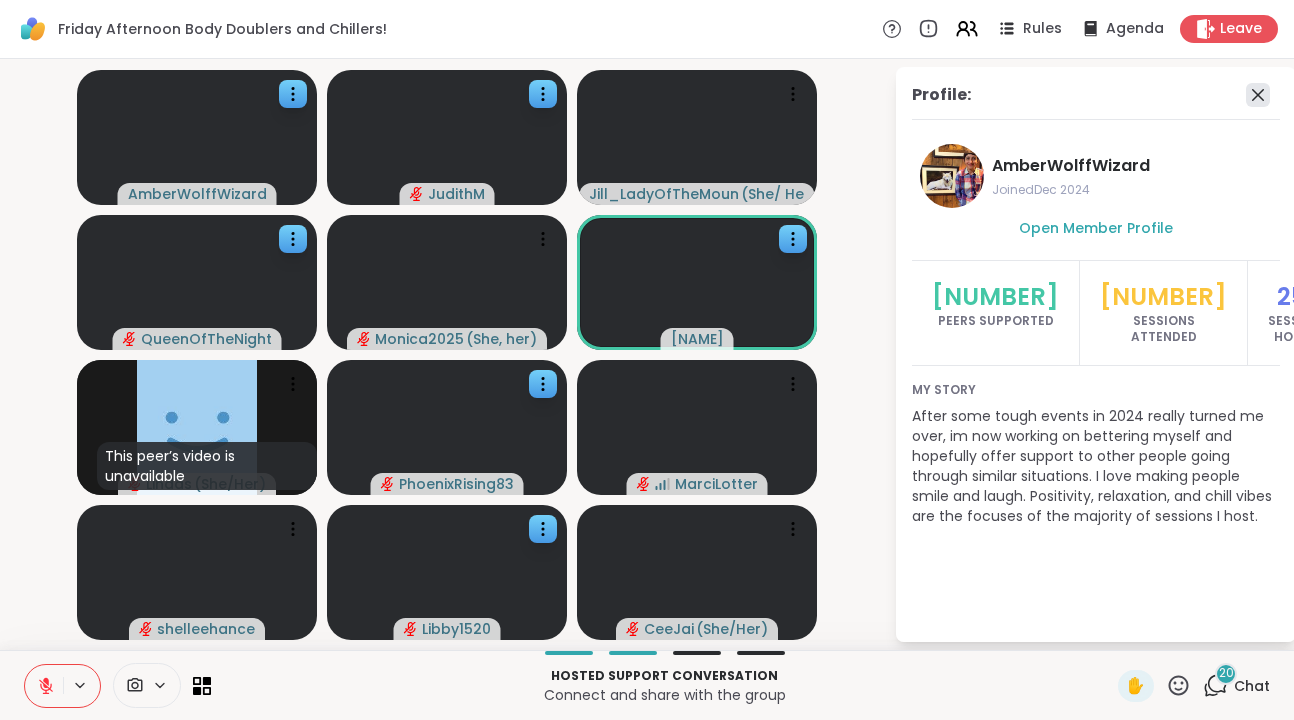 click 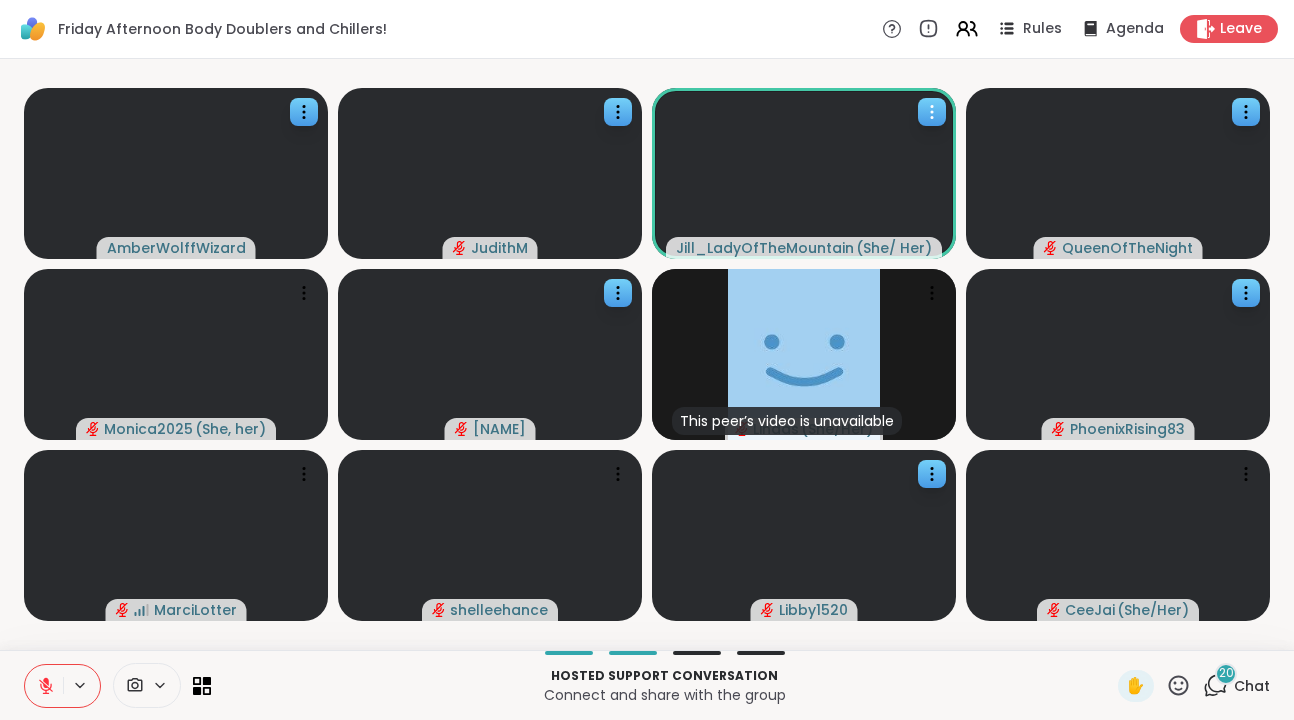 click 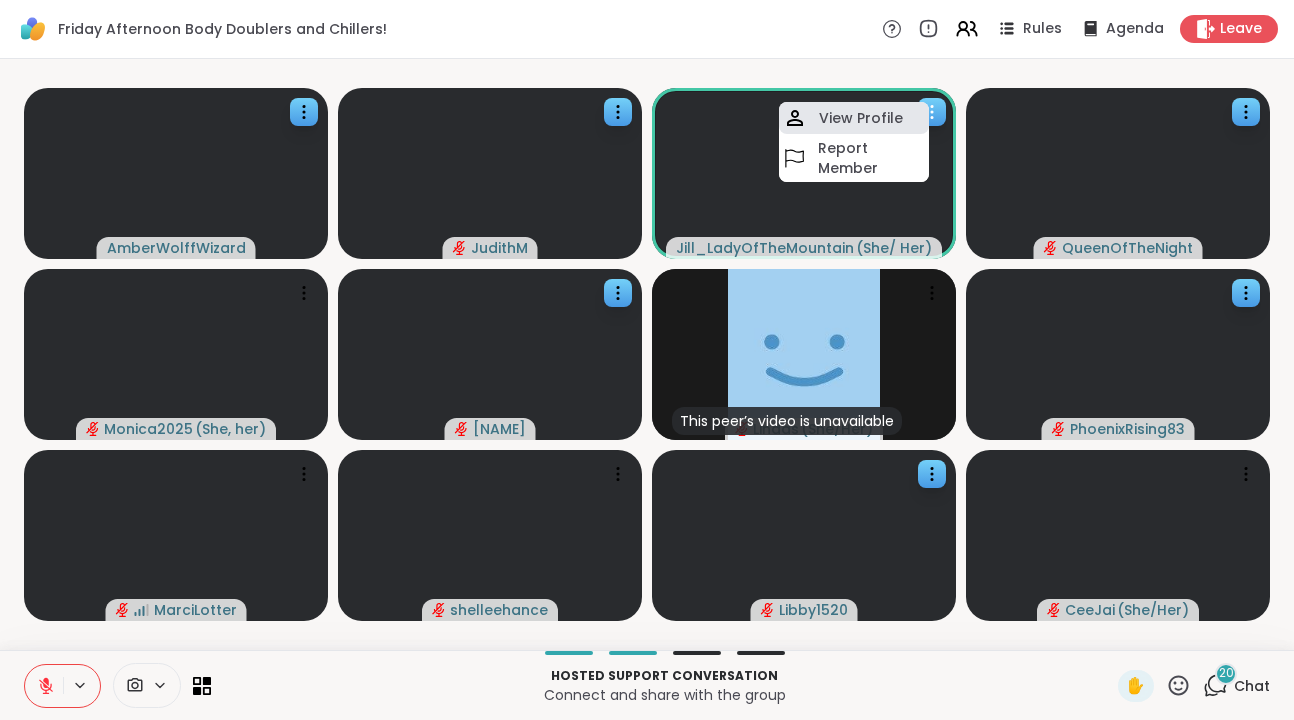 click on "View Profile" at bounding box center (861, 118) 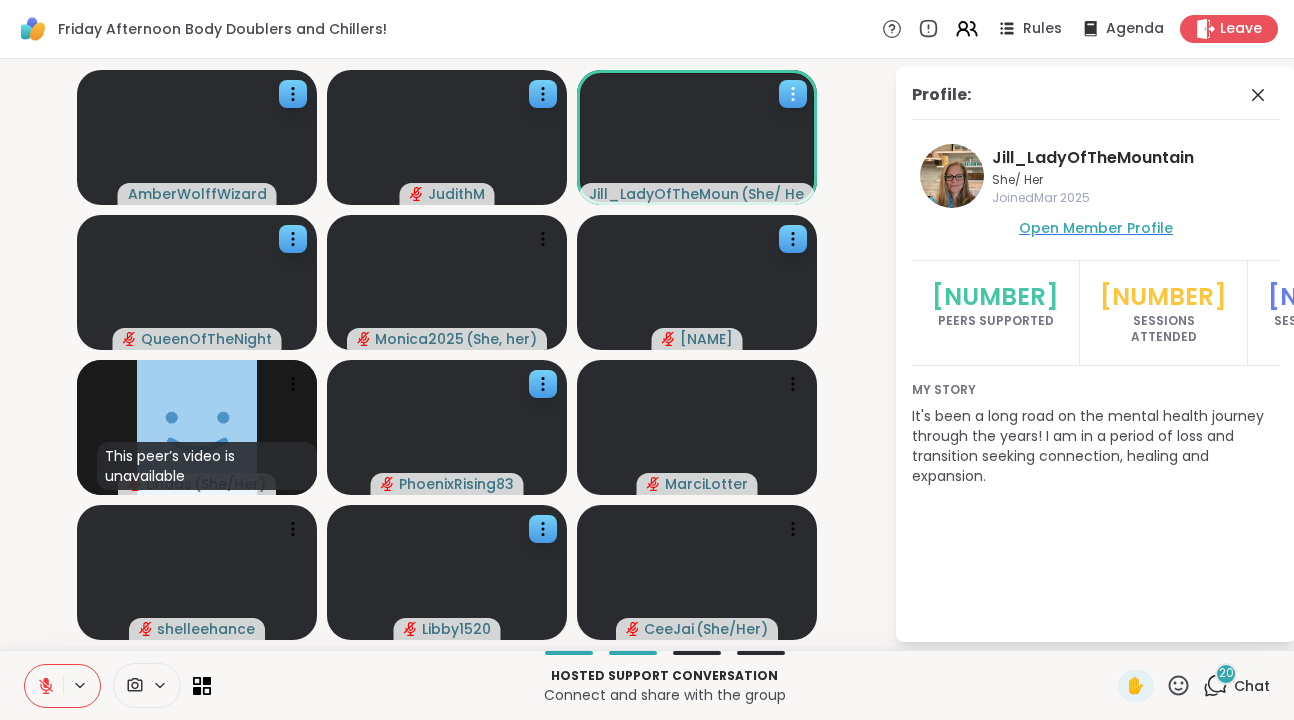 click on "Open Member Profile" at bounding box center [1096, 228] 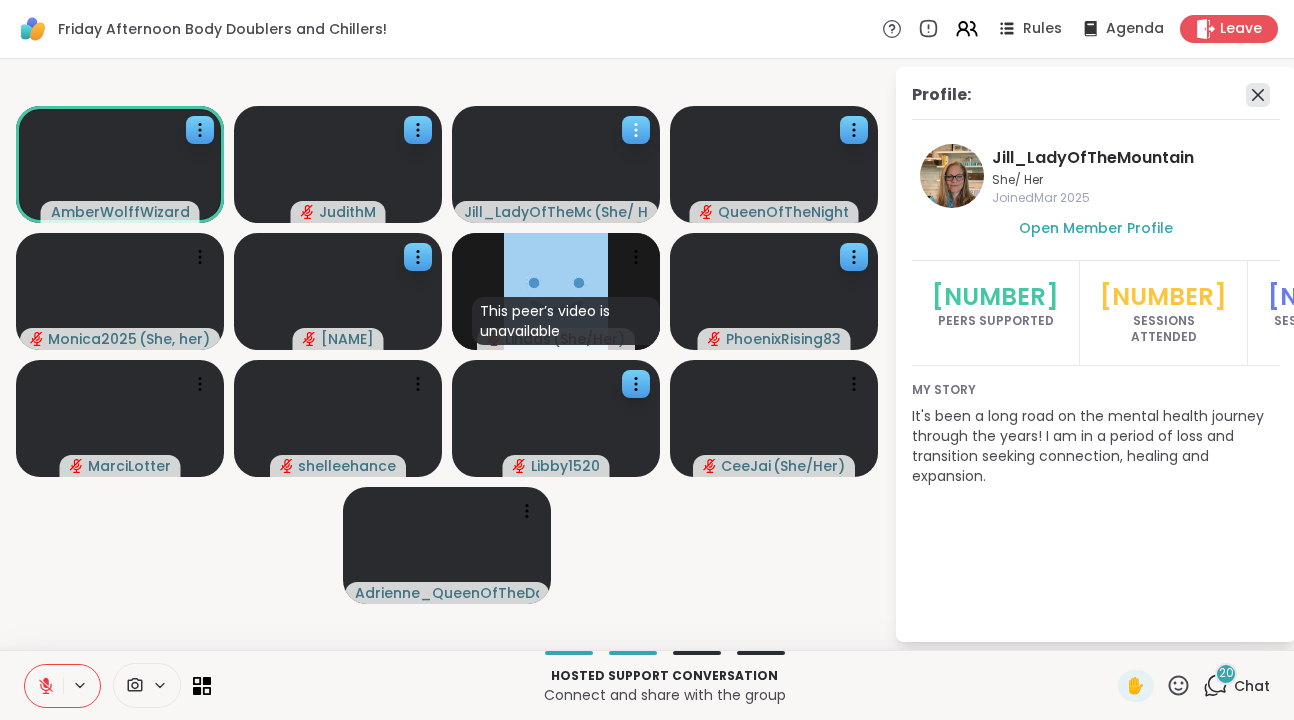 click 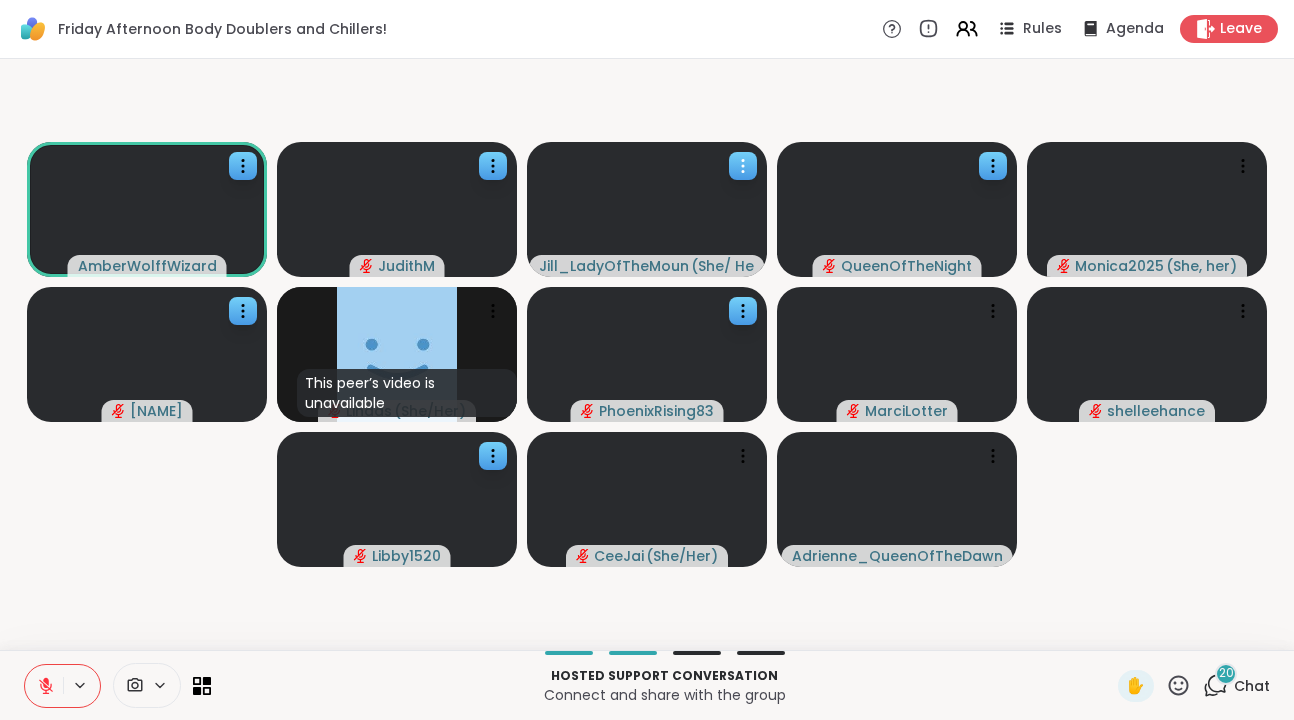 click on "20" at bounding box center (1226, 673) 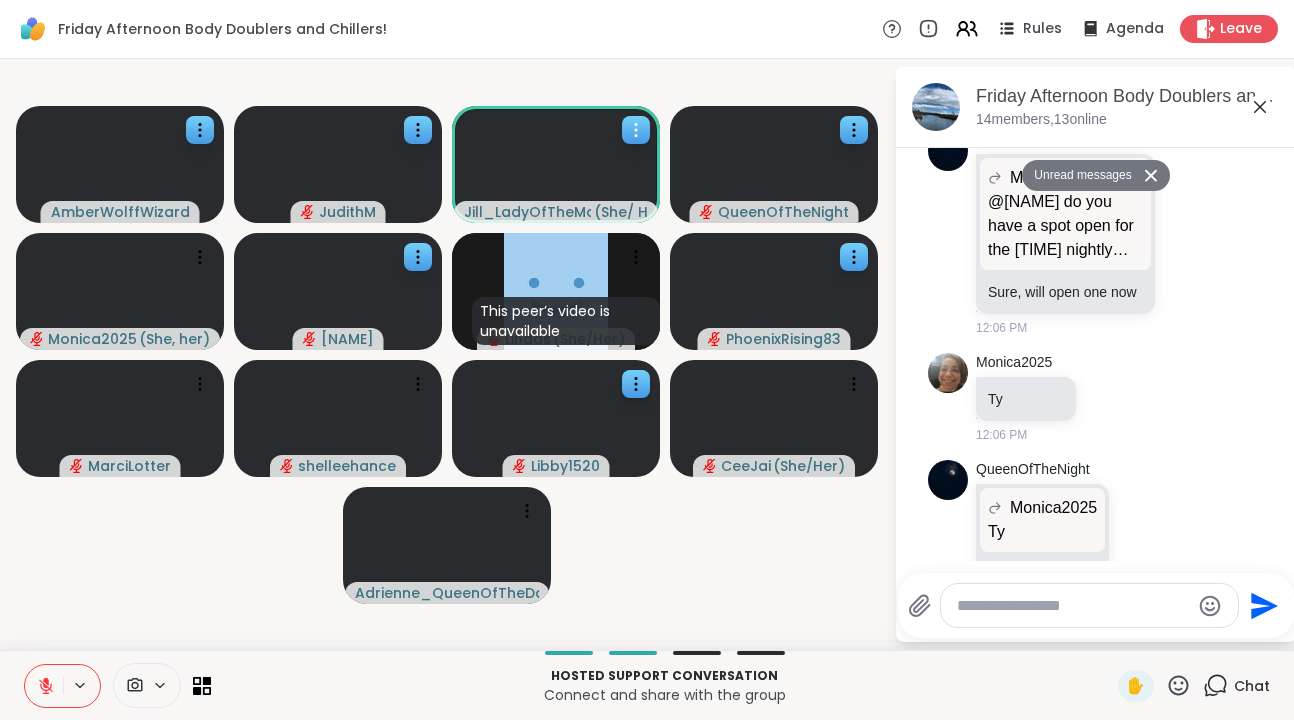 scroll, scrollTop: 3779, scrollLeft: 0, axis: vertical 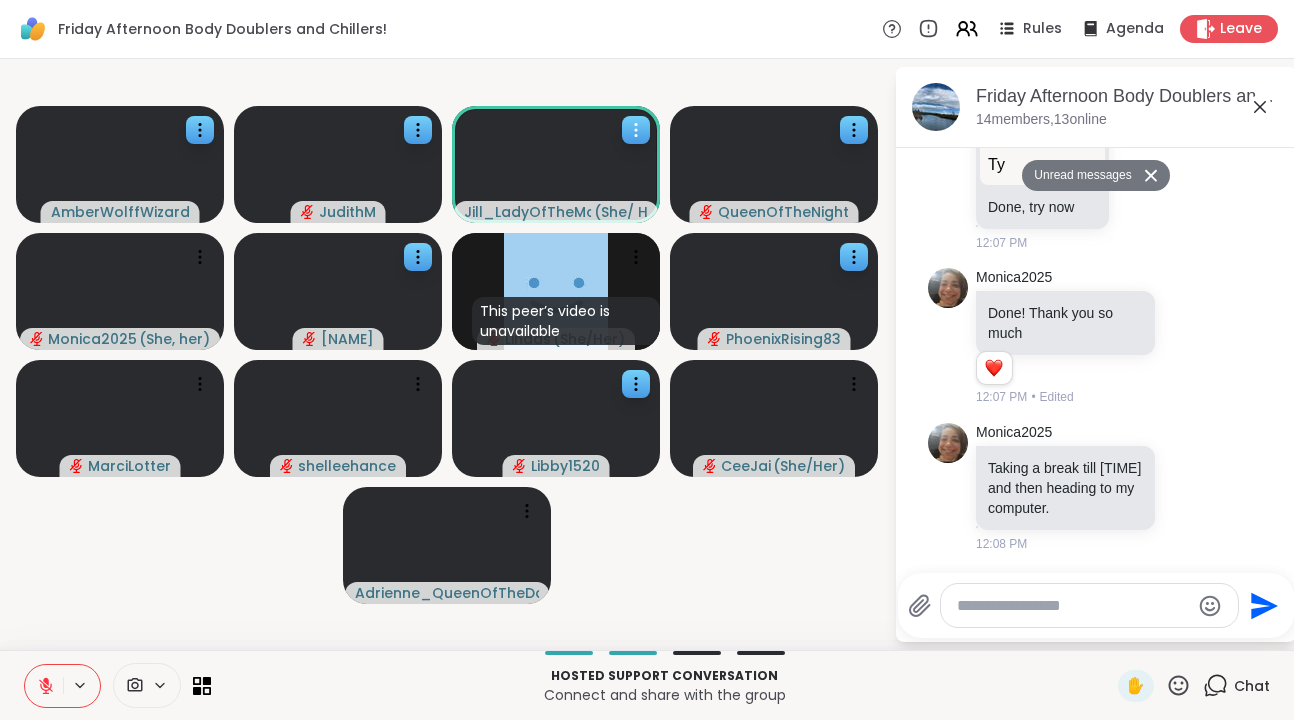 click at bounding box center (1073, 606) 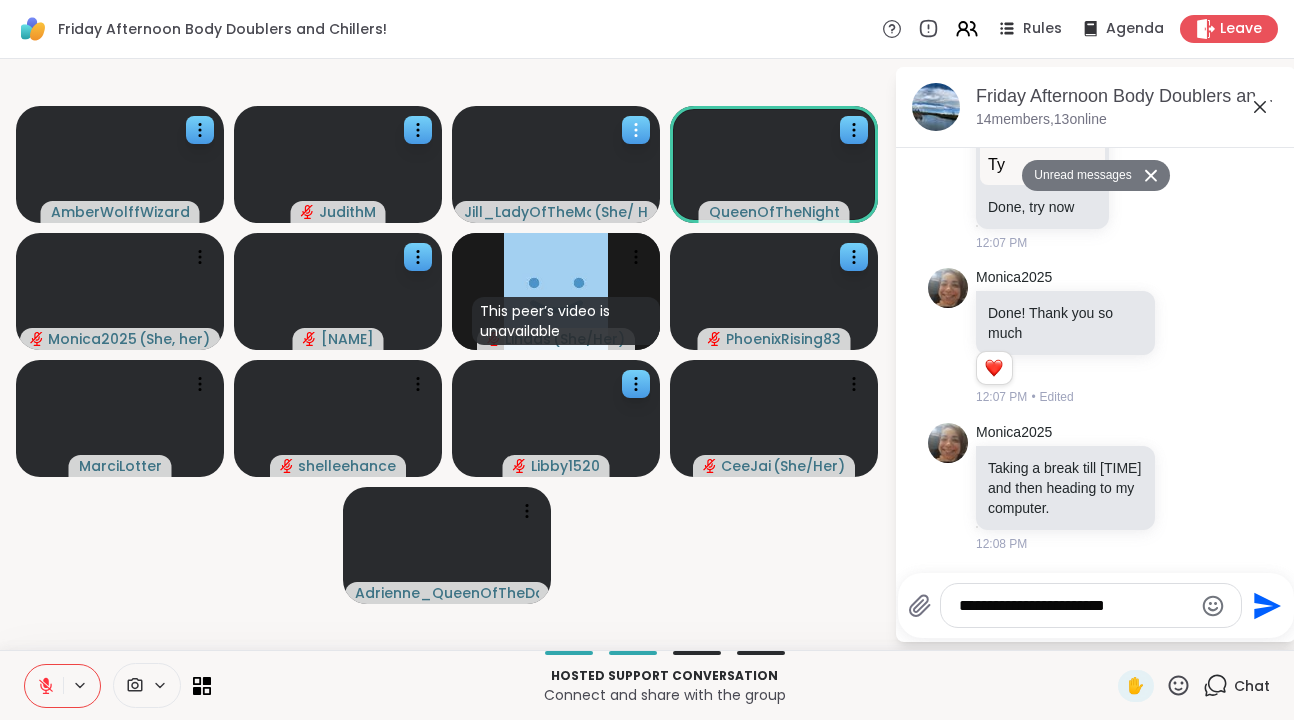 drag, startPoint x: 970, startPoint y: 604, endPoint x: 1194, endPoint y: 600, distance: 224.0357 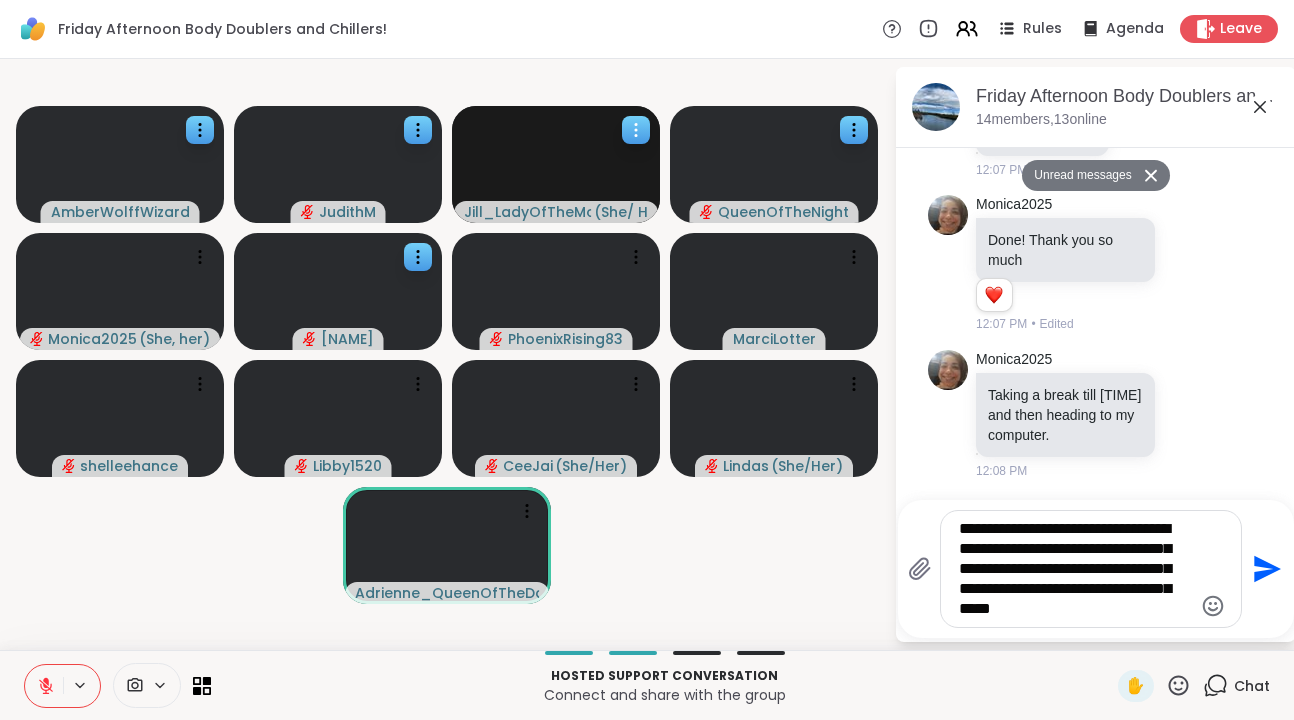 type on "**********" 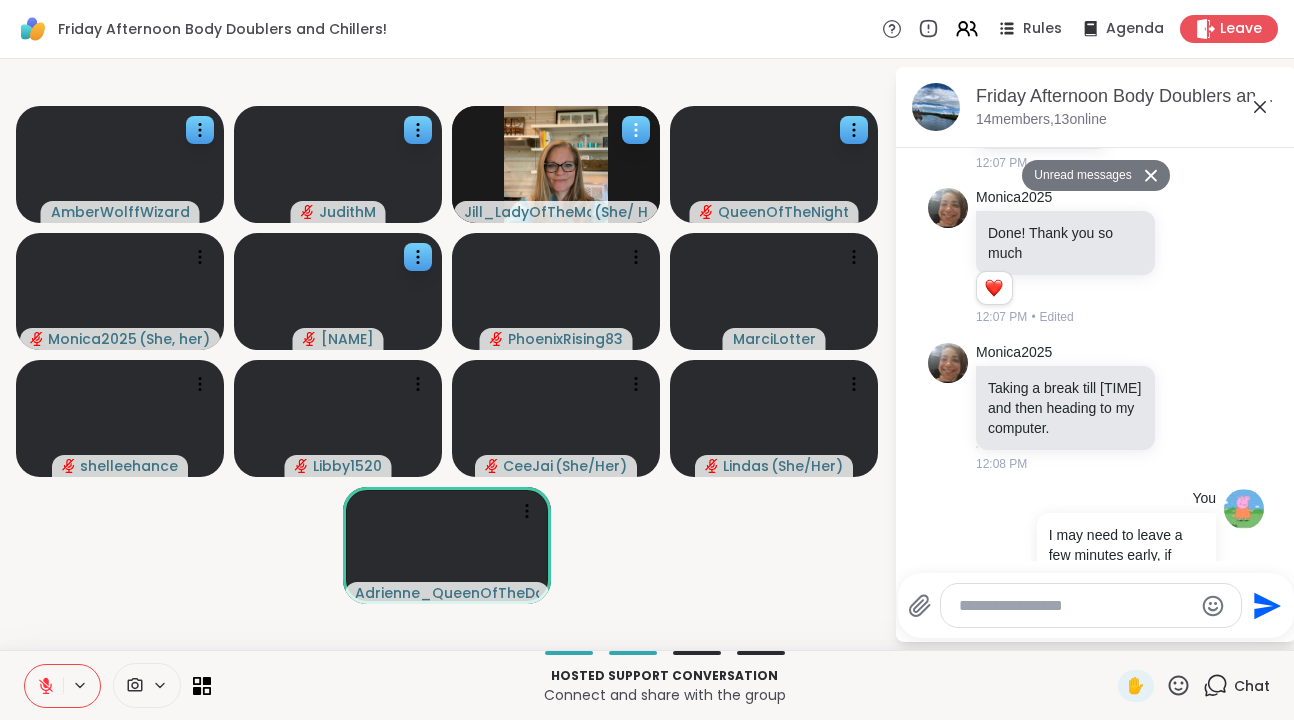 scroll, scrollTop: 3958, scrollLeft: 0, axis: vertical 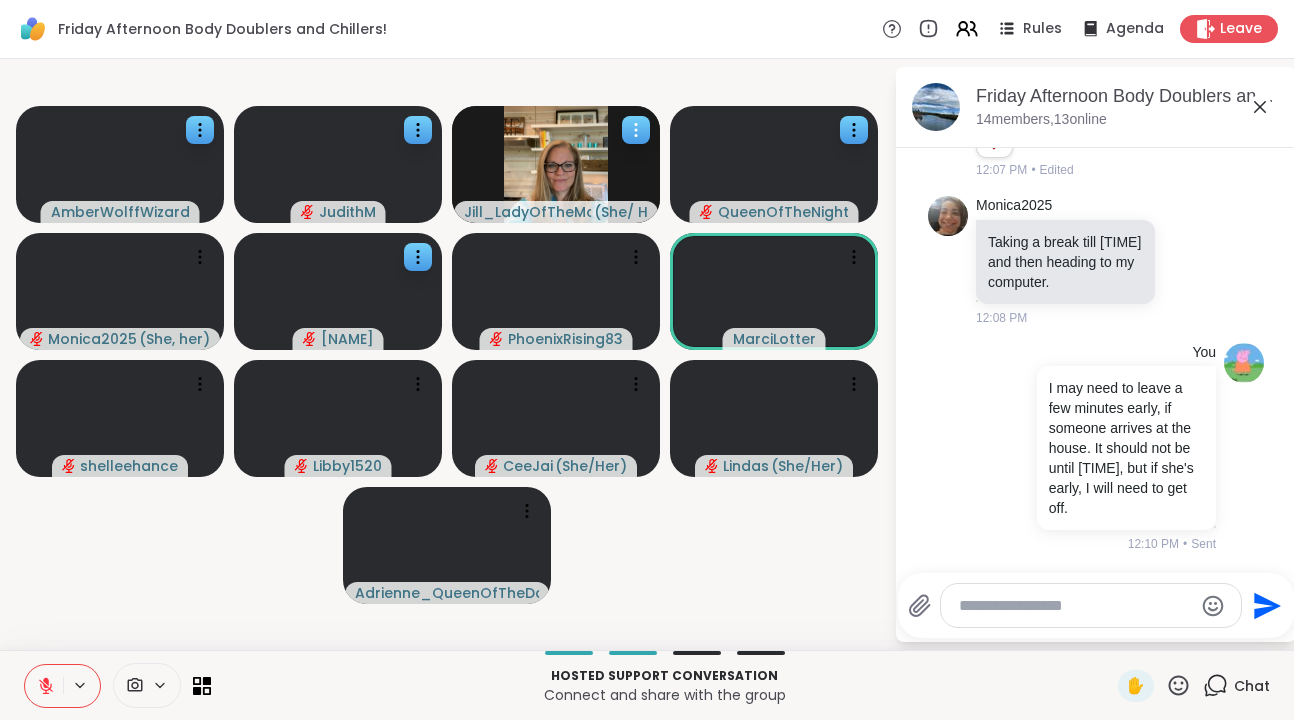click 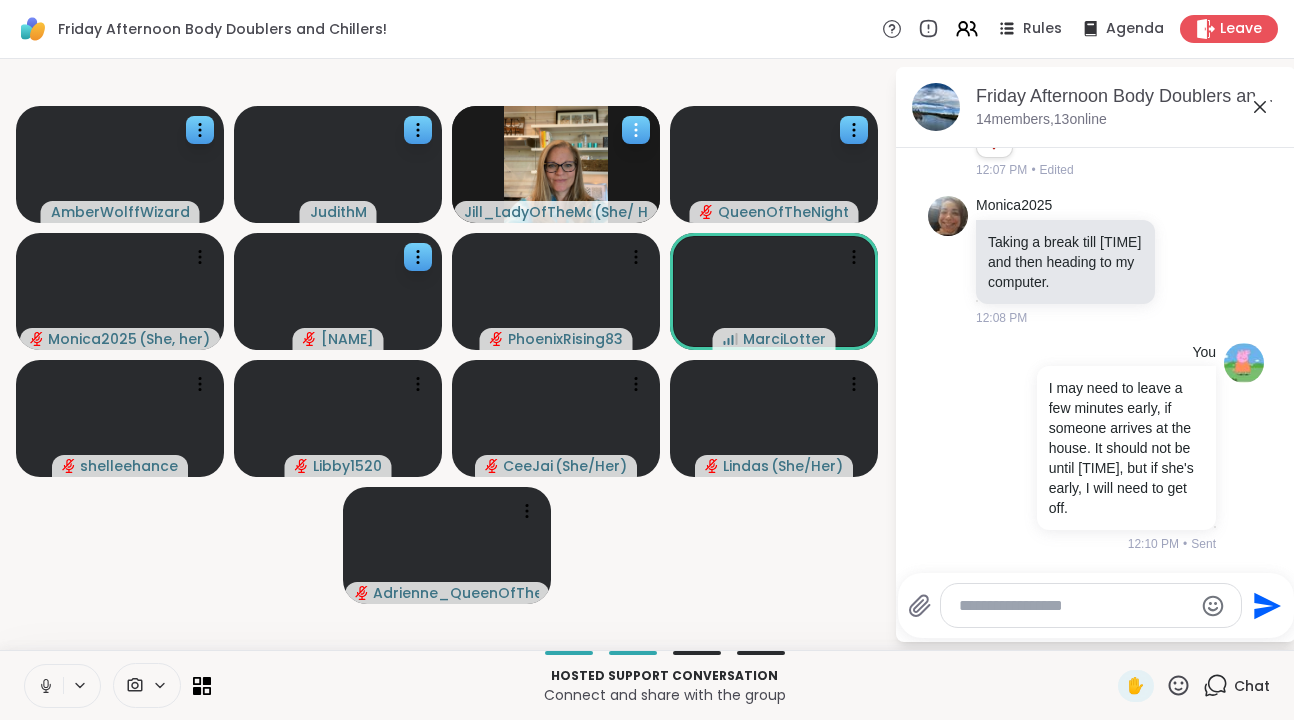 click 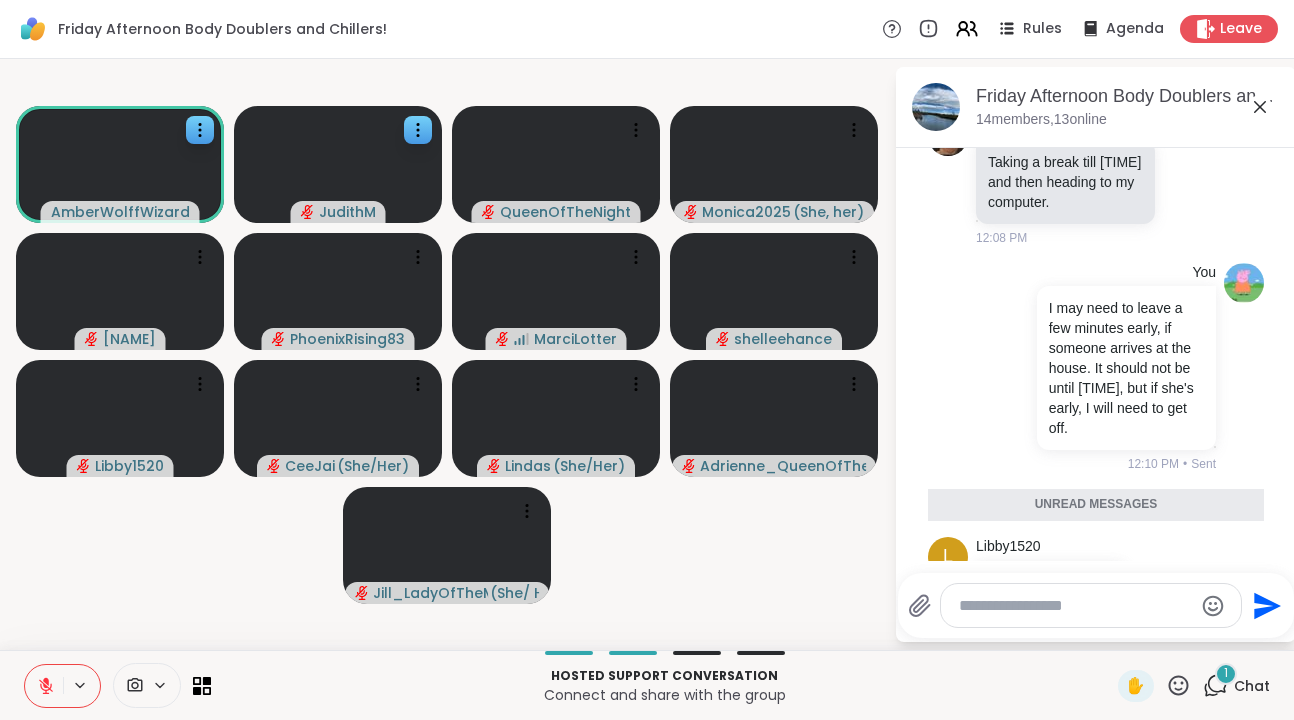 scroll, scrollTop: 4065, scrollLeft: 0, axis: vertical 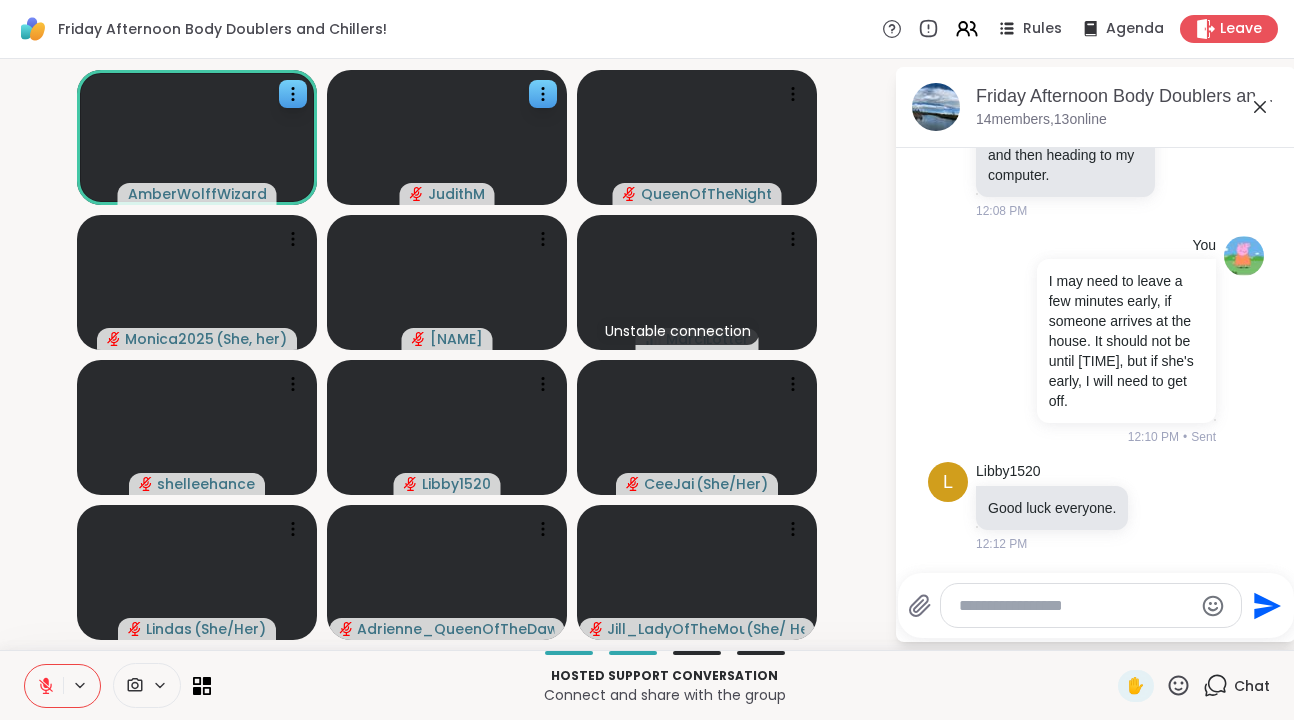 click at bounding box center [1075, 606] 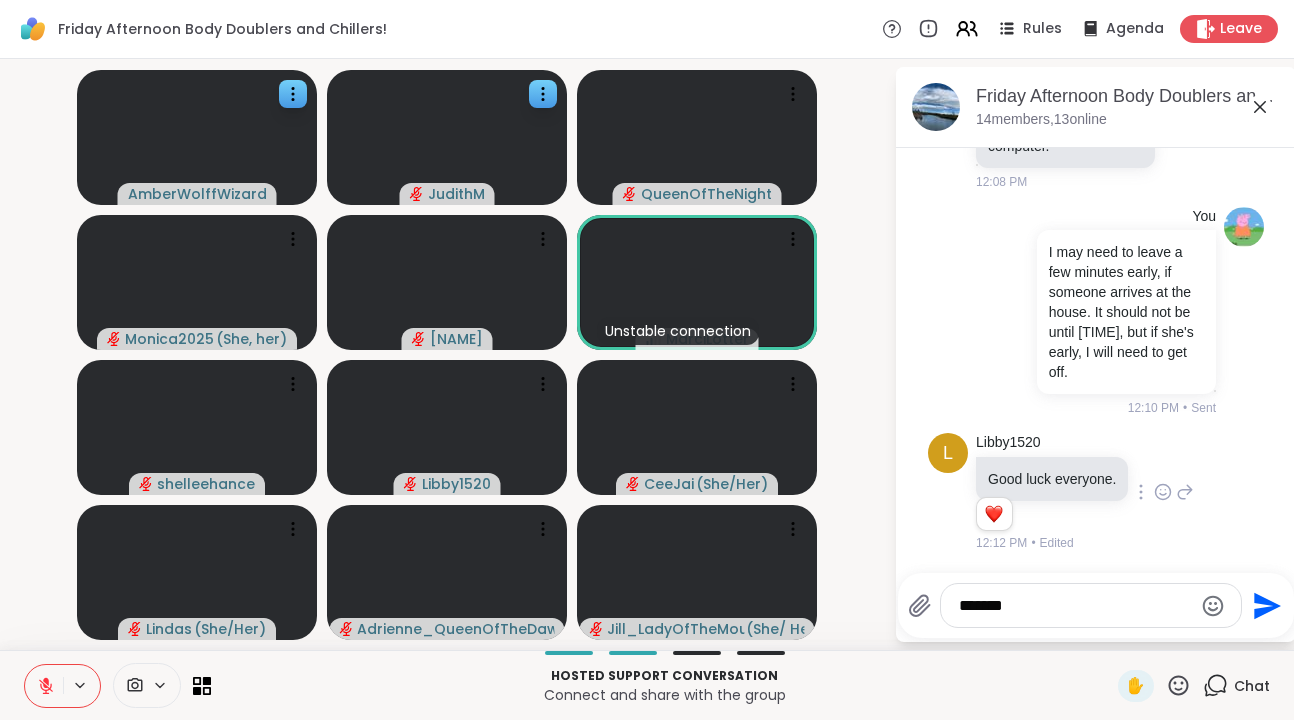 scroll, scrollTop: 4094, scrollLeft: 0, axis: vertical 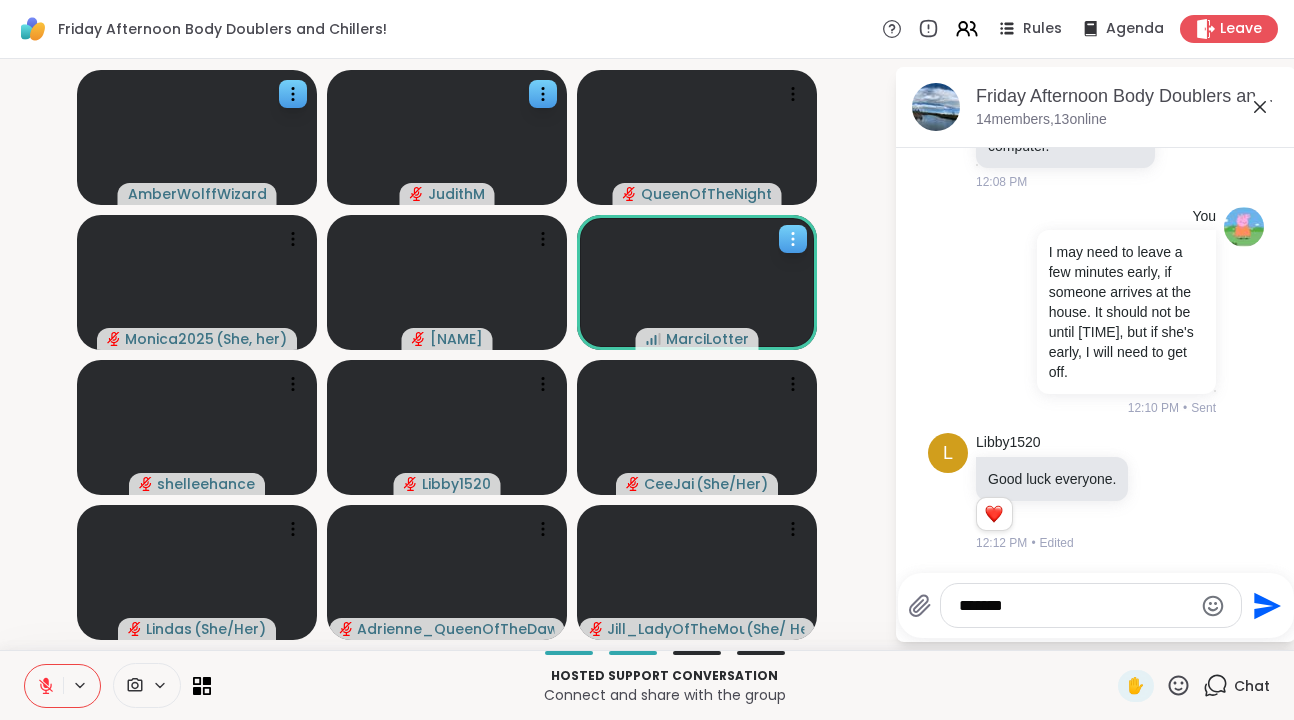 click 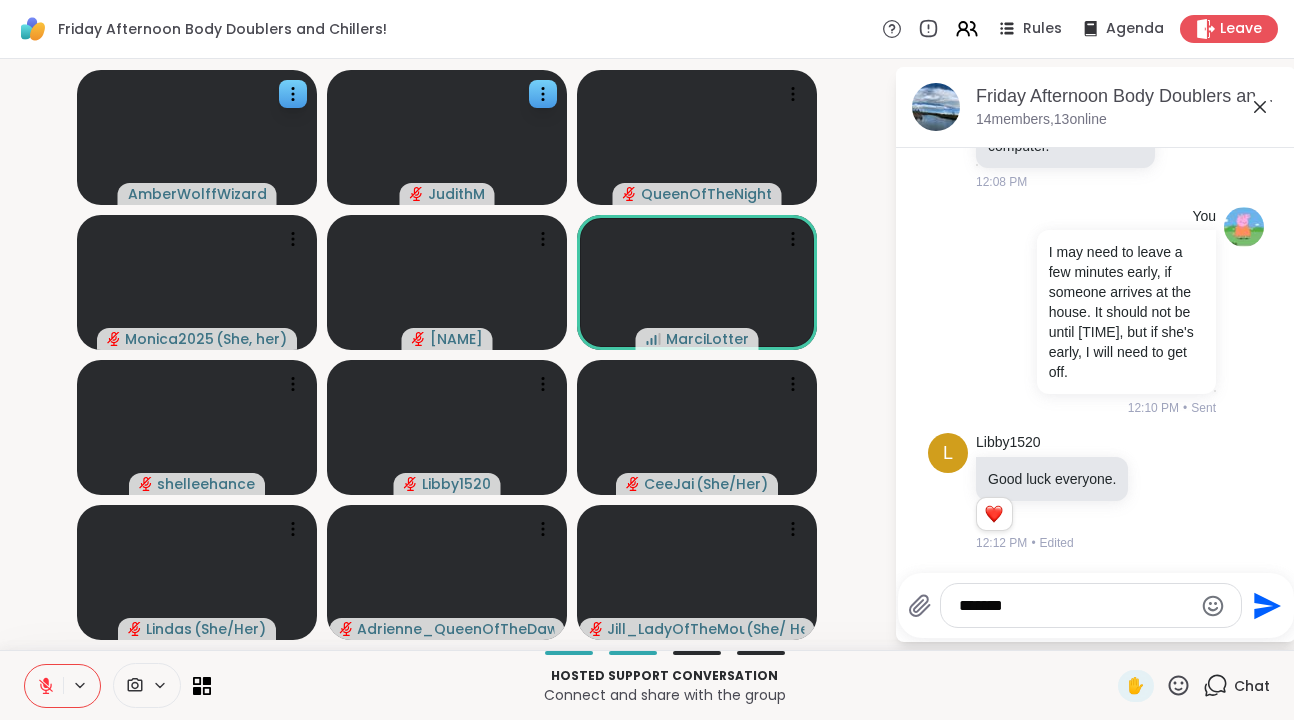 click on "******" at bounding box center [1075, 606] 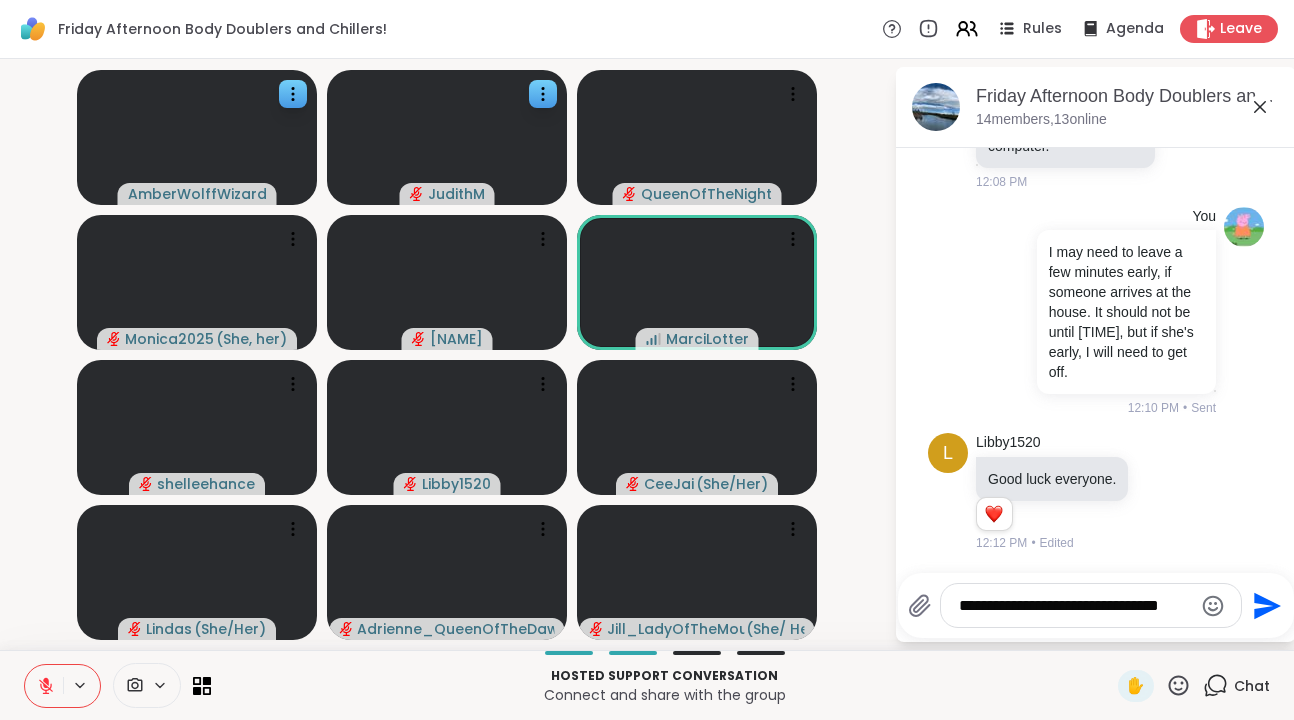 scroll, scrollTop: 4107, scrollLeft: 0, axis: vertical 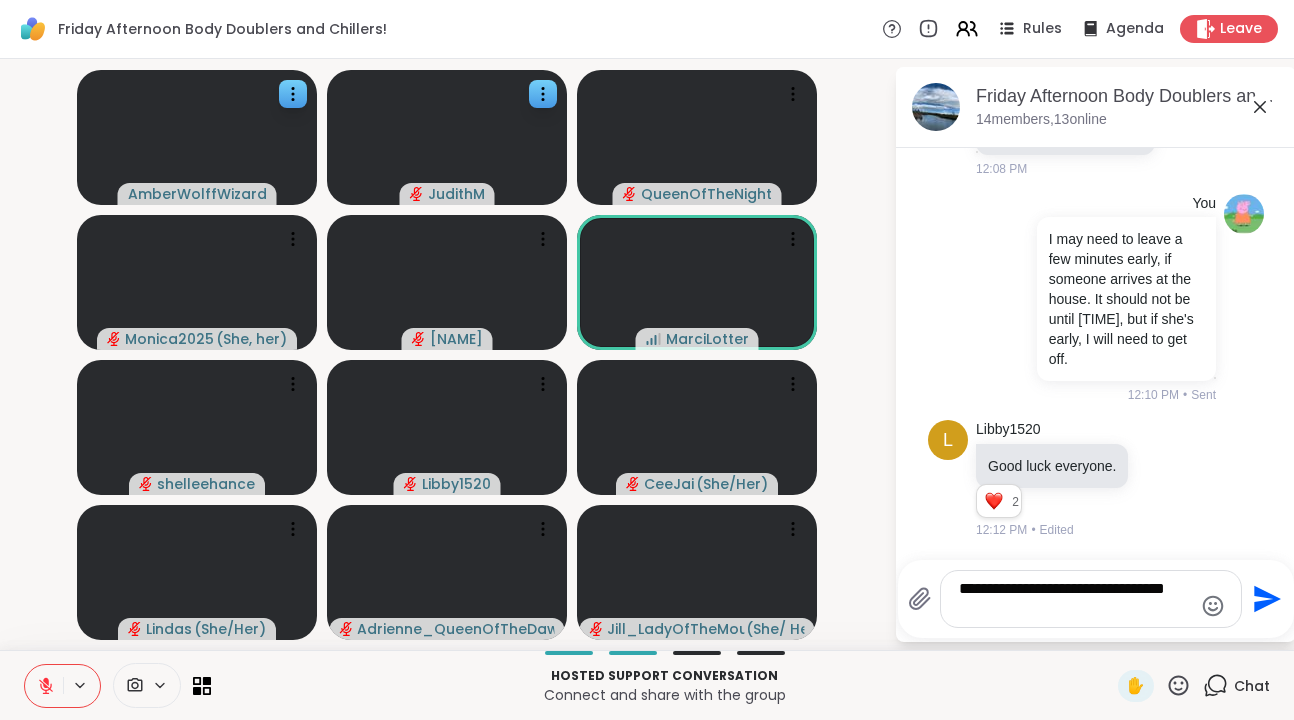 click on "**********" at bounding box center [1075, 599] 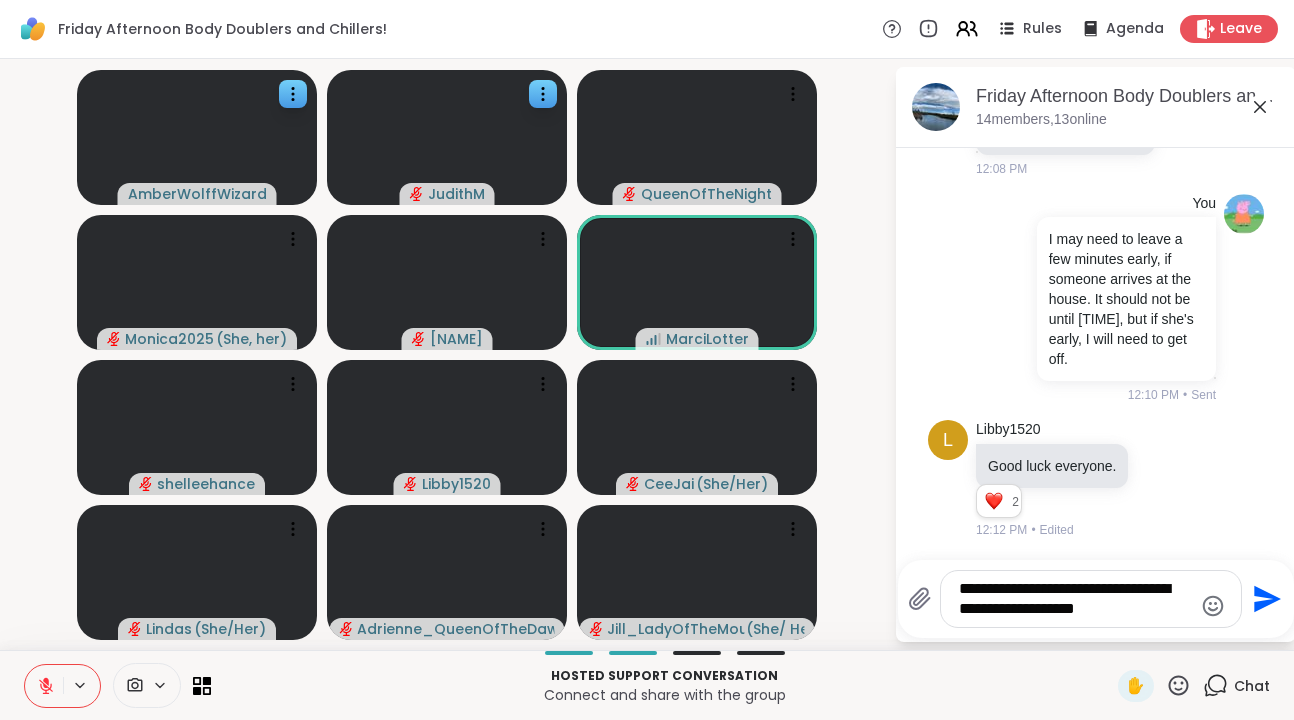 type on "**********" 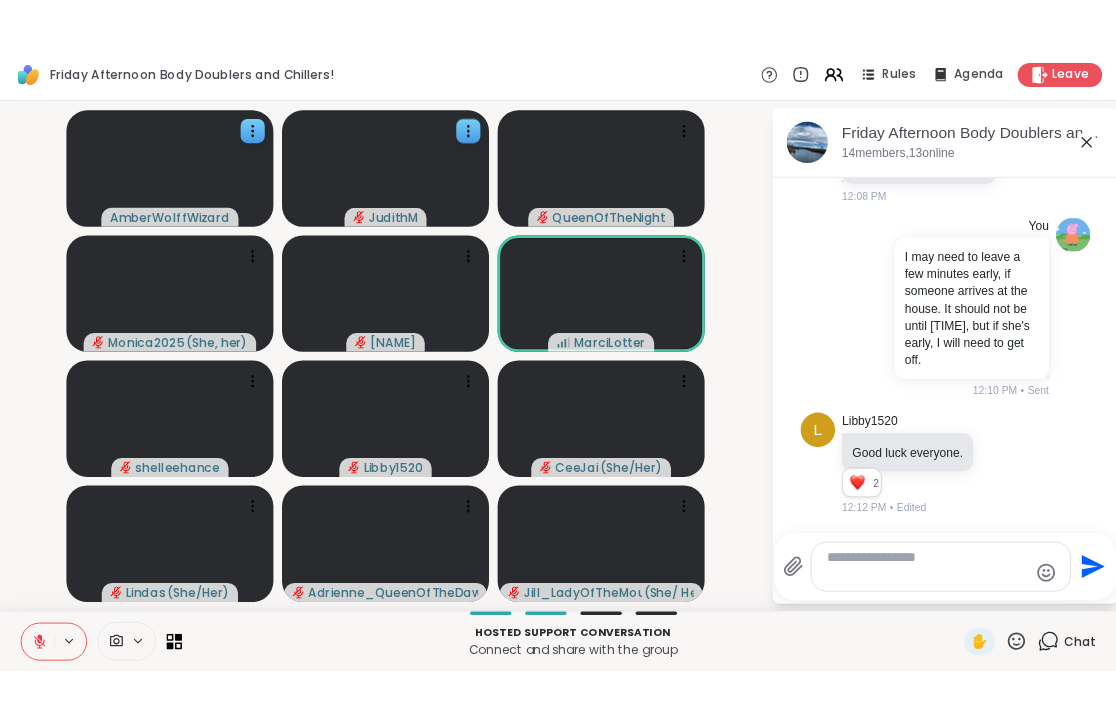 scroll, scrollTop: 4240, scrollLeft: 0, axis: vertical 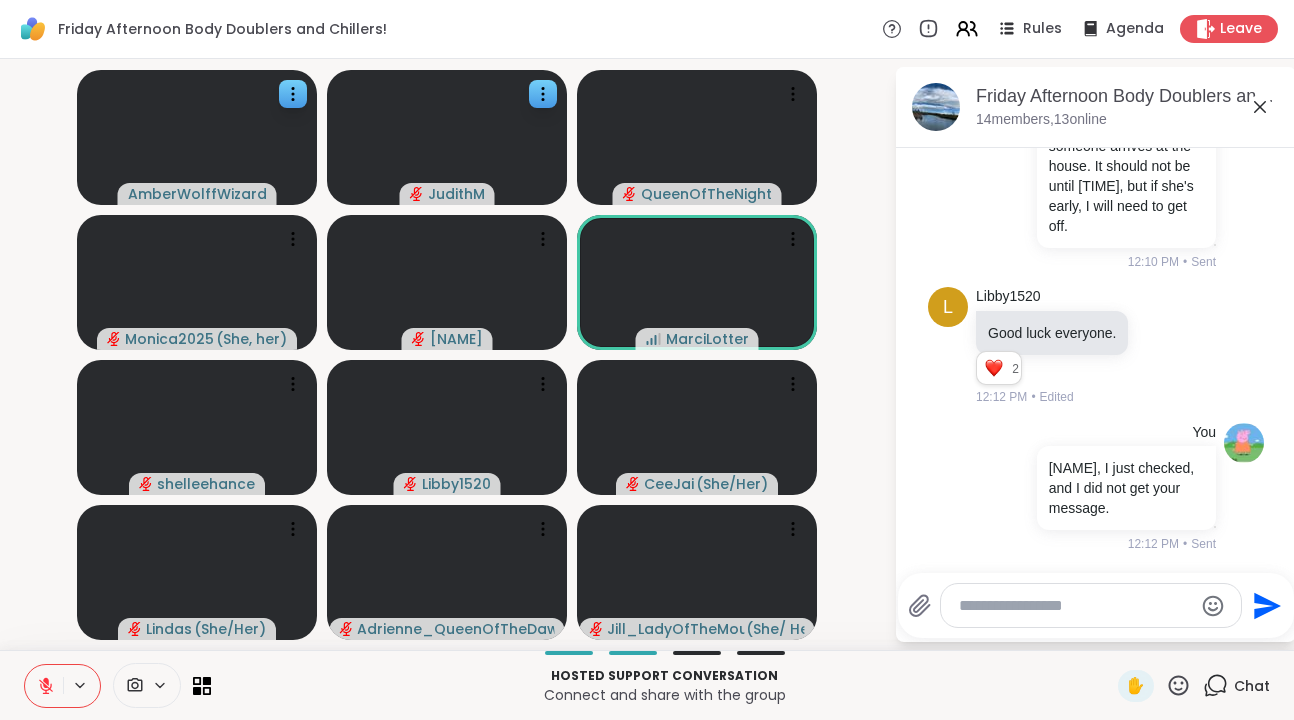click 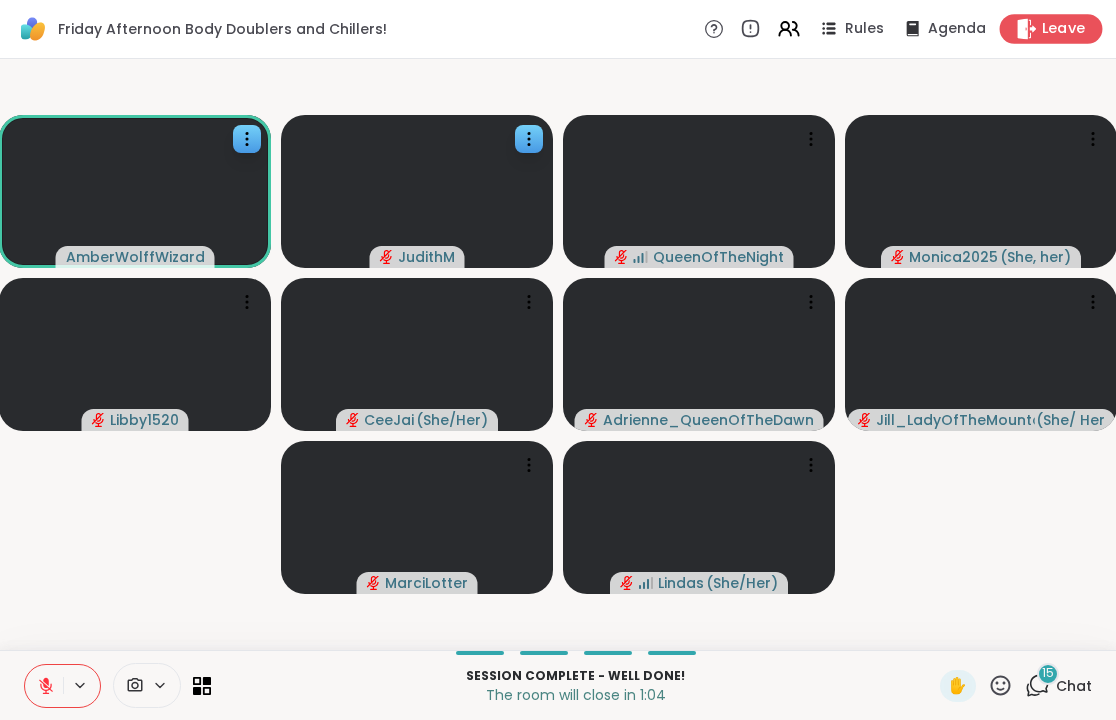 click on "Leave" at bounding box center [1064, 29] 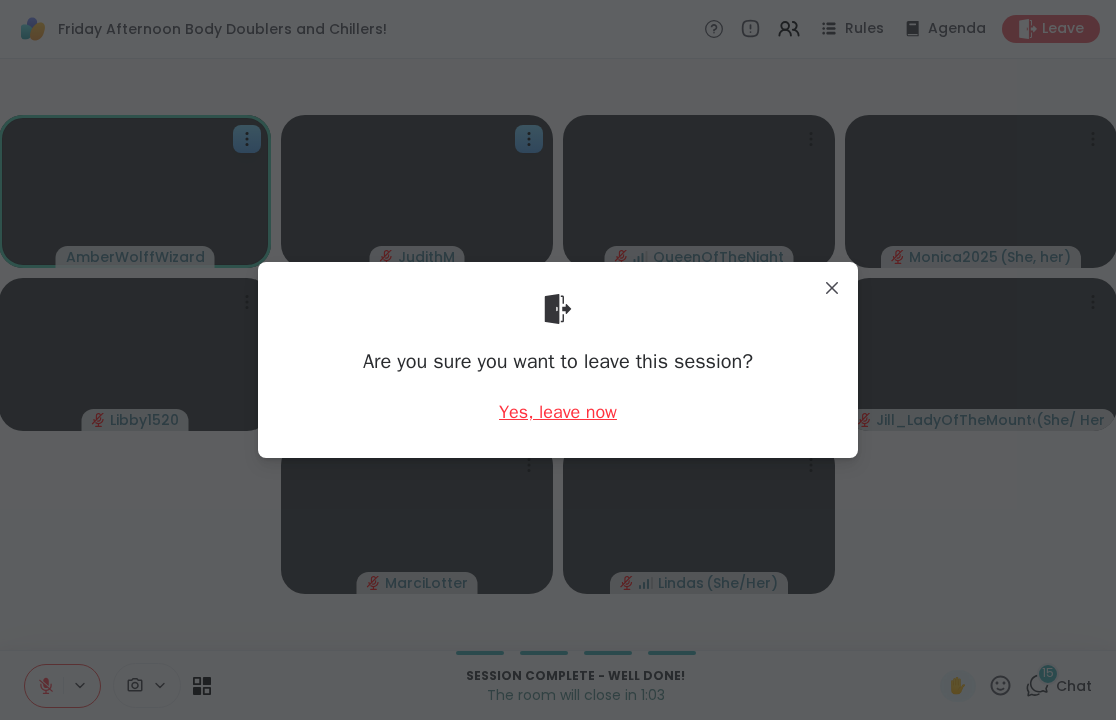 click on "Yes, leave now" at bounding box center (558, 412) 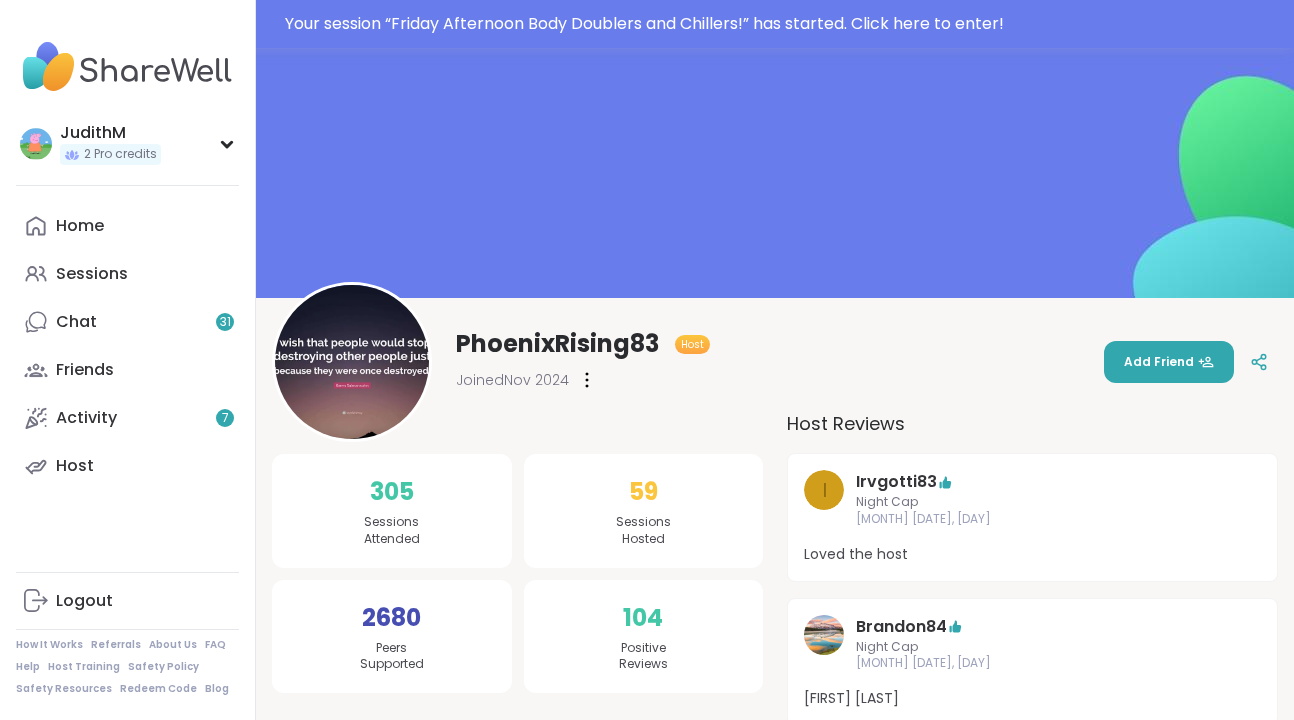 scroll, scrollTop: 0, scrollLeft: 0, axis: both 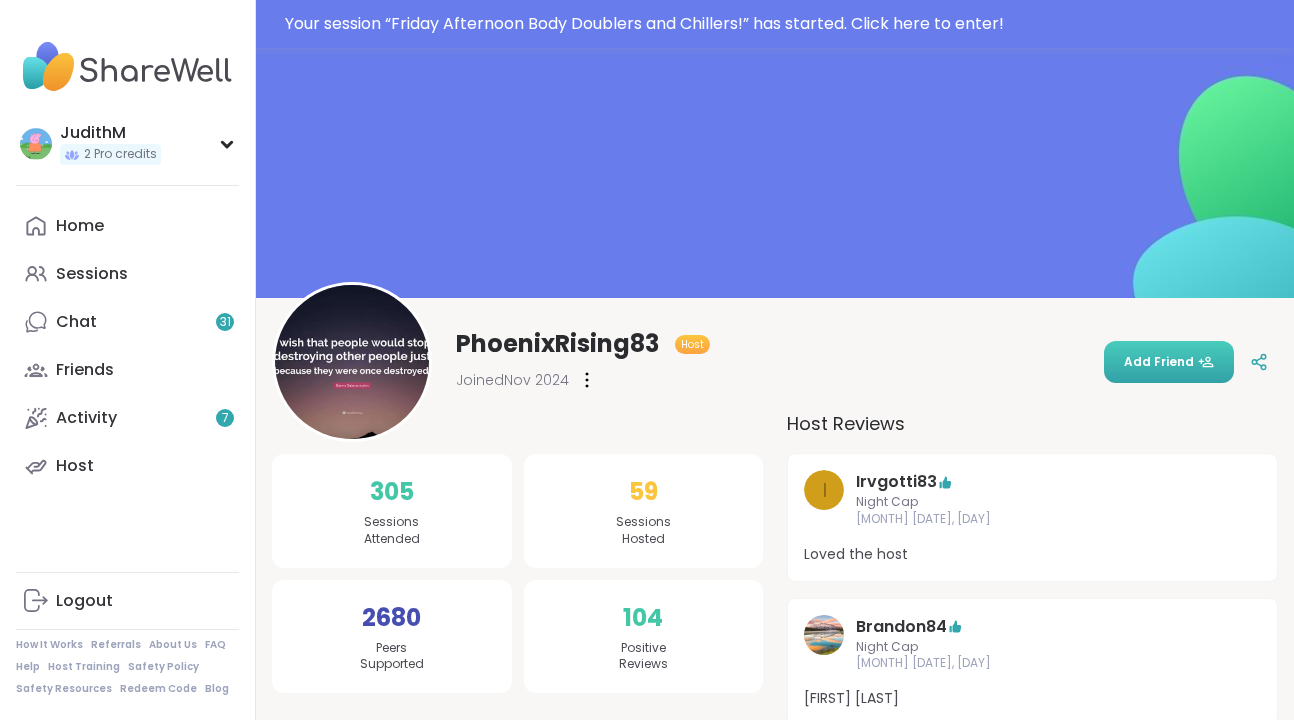 click on "Add Friend" at bounding box center [1169, 362] 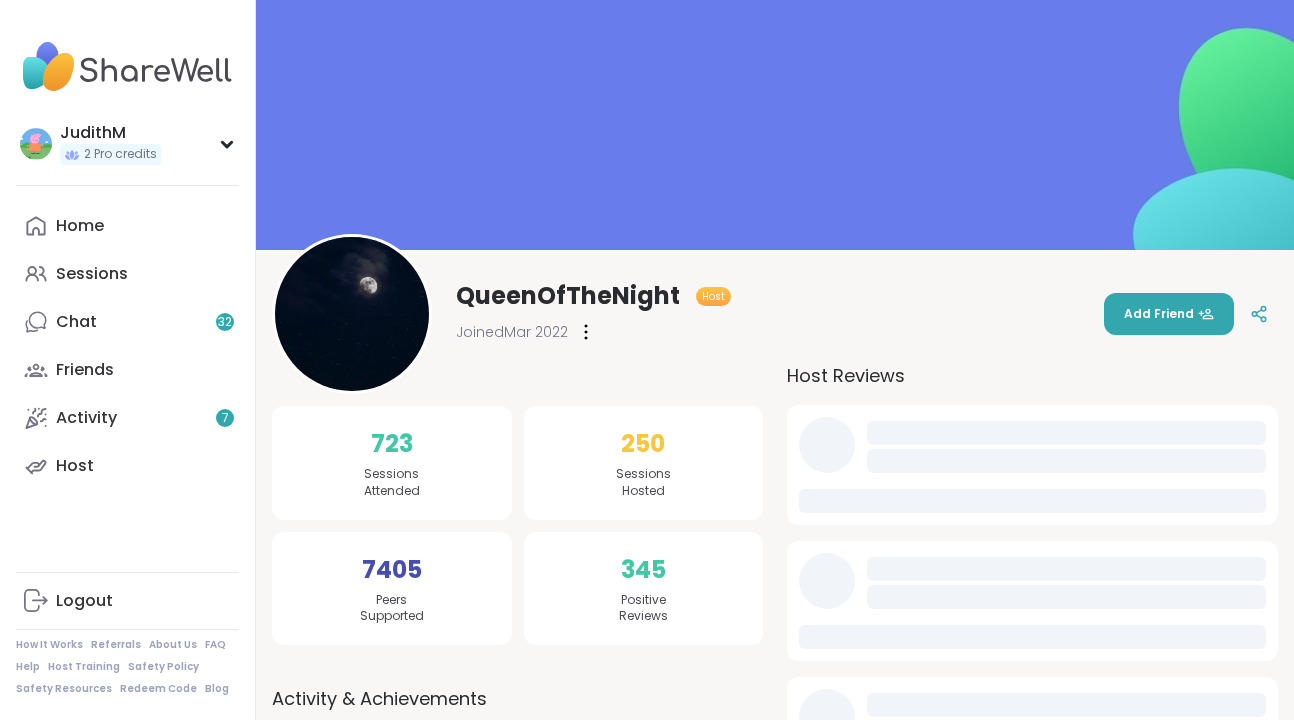 scroll, scrollTop: 0, scrollLeft: 0, axis: both 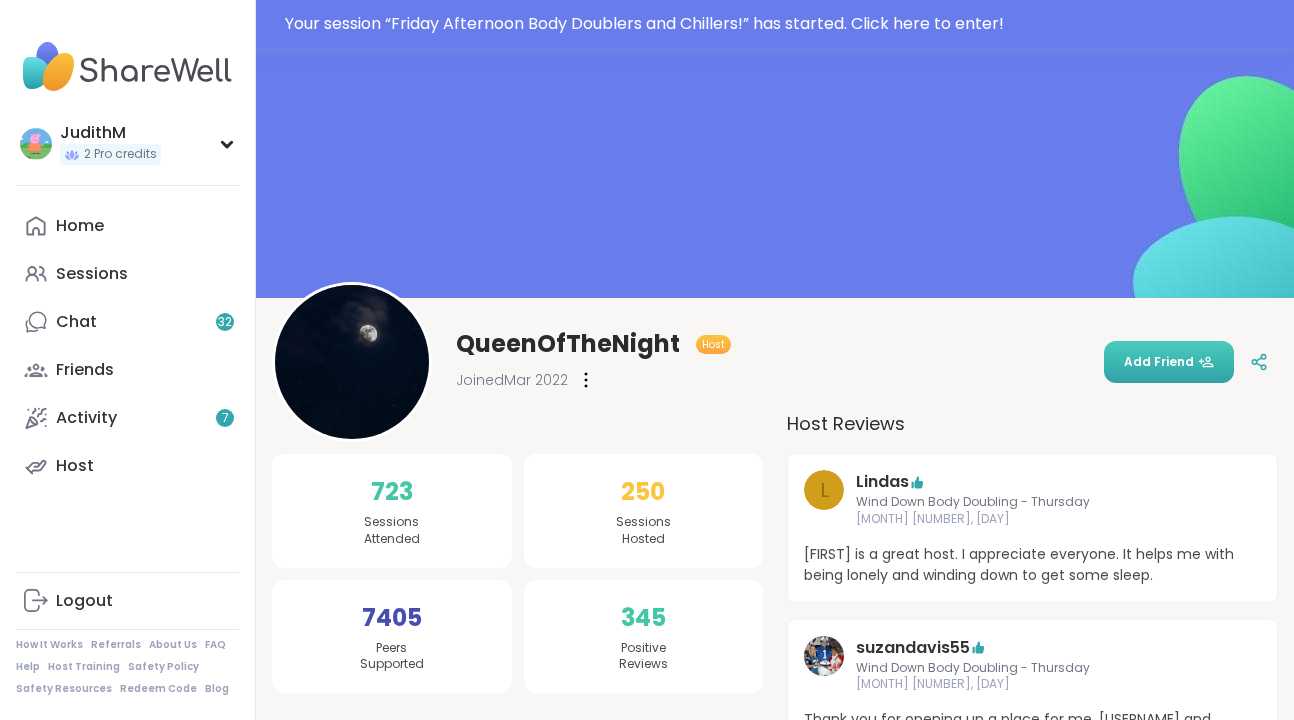 click on "Add Friend" at bounding box center [1169, 362] 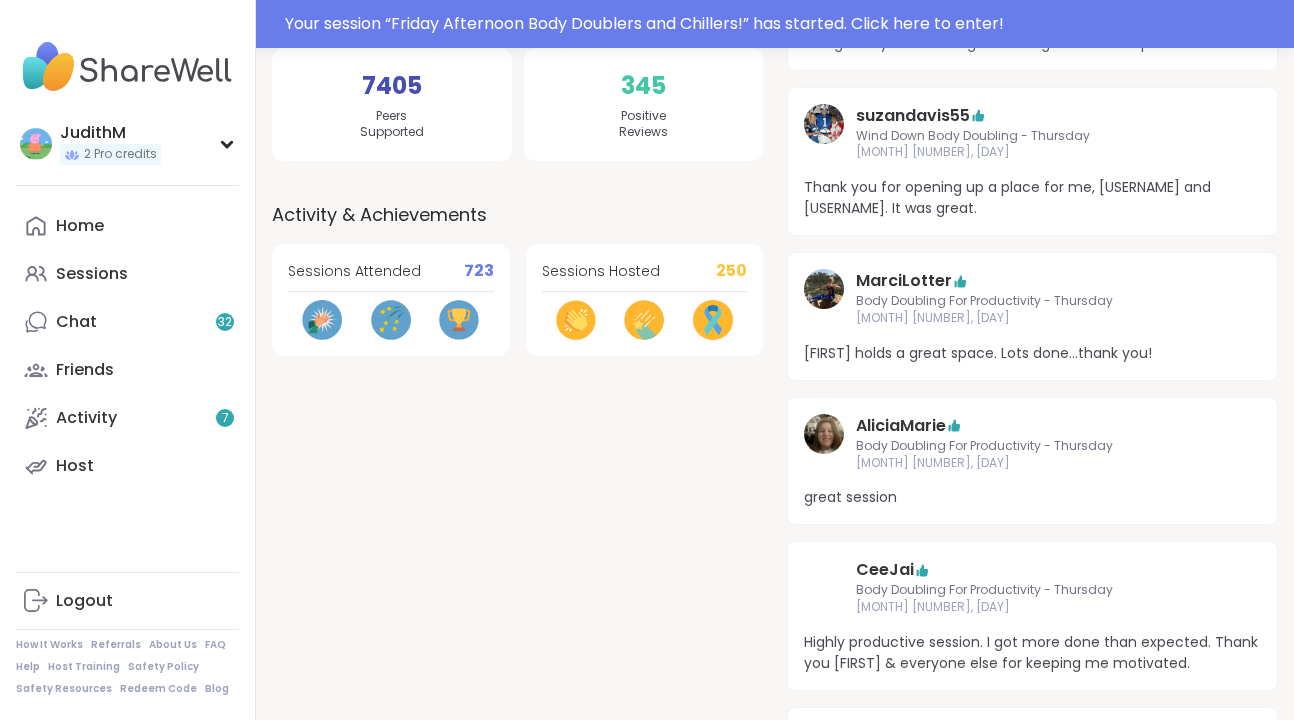 scroll, scrollTop: 549, scrollLeft: 0, axis: vertical 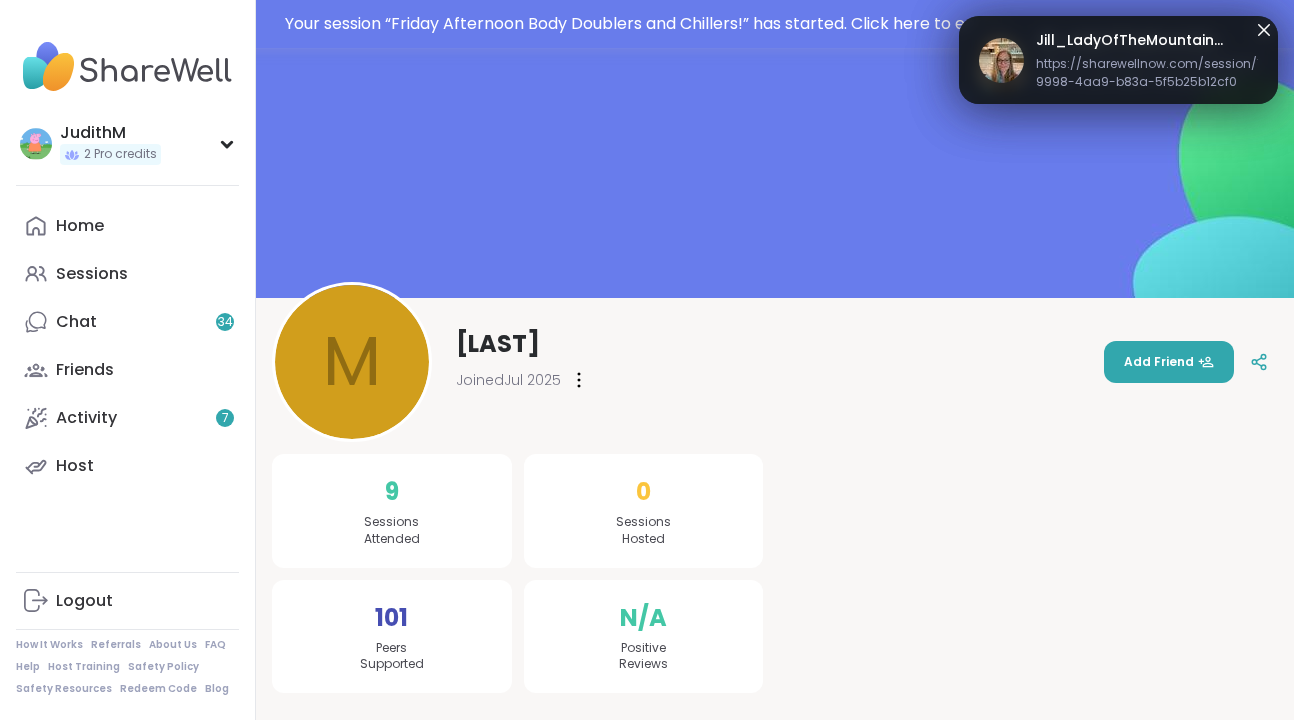 click 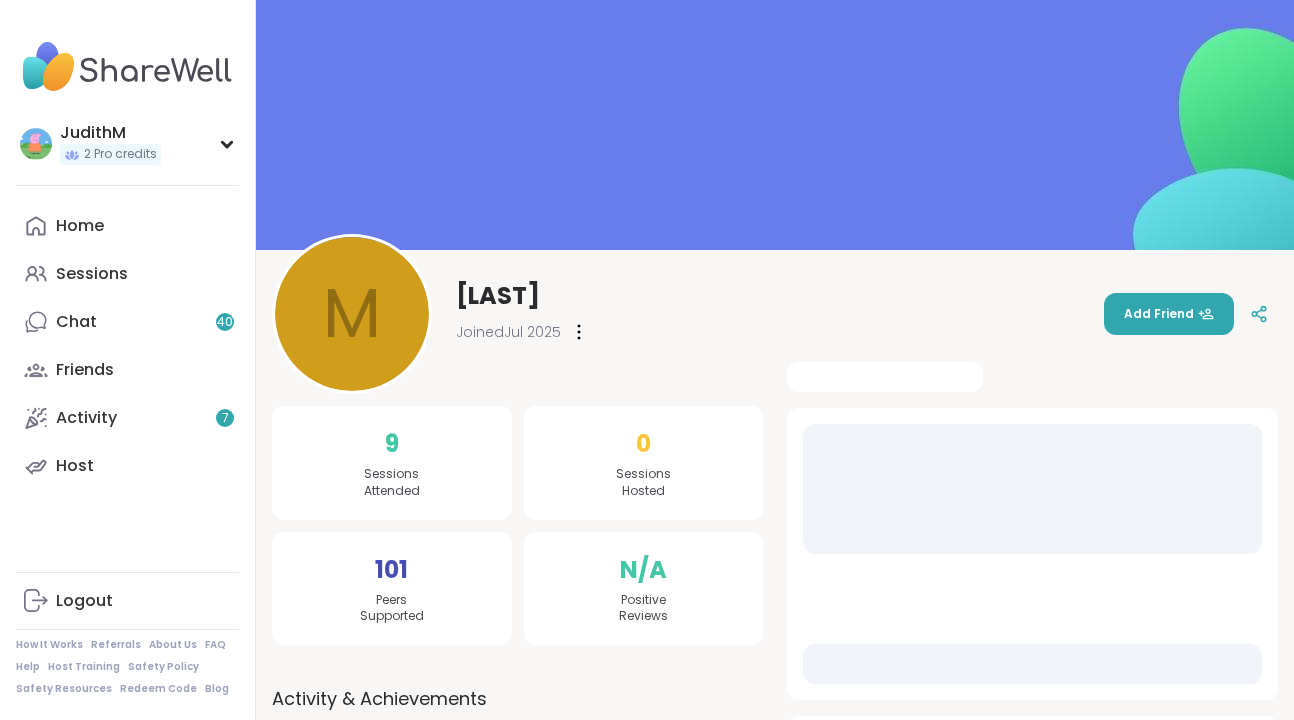 scroll, scrollTop: 0, scrollLeft: 0, axis: both 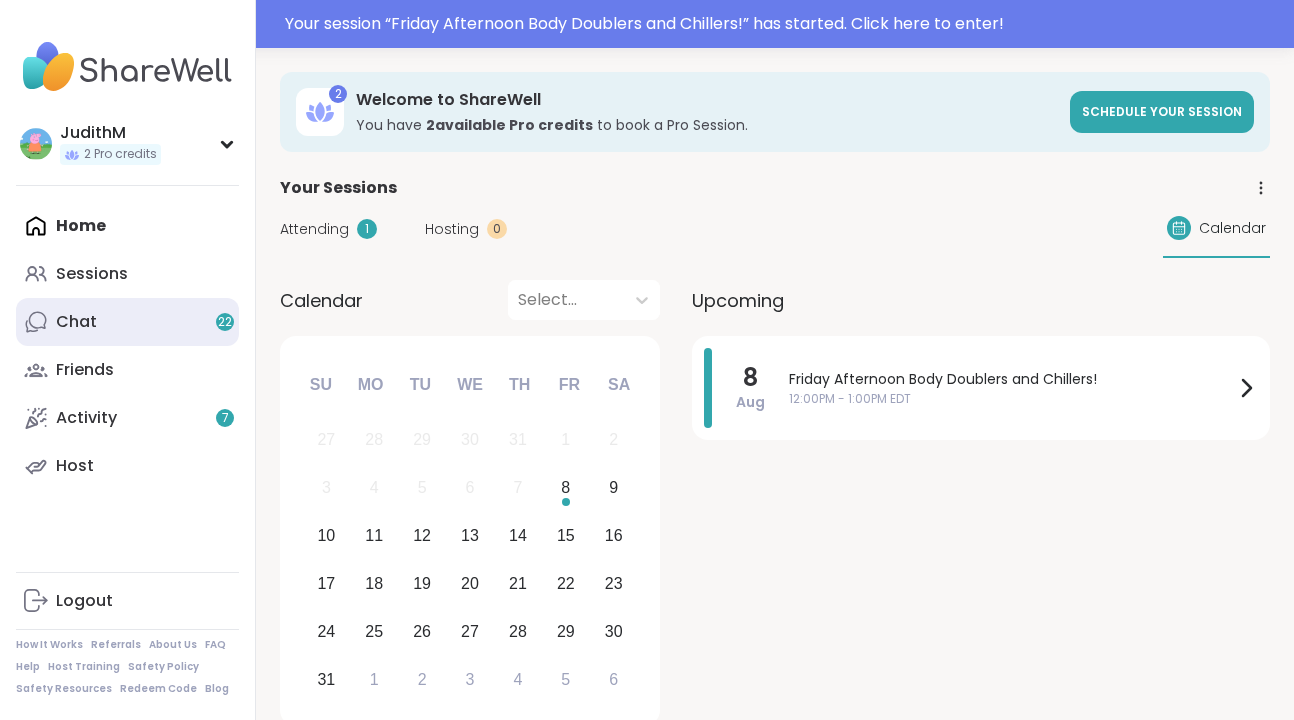 click on "Chat 22" at bounding box center [127, 322] 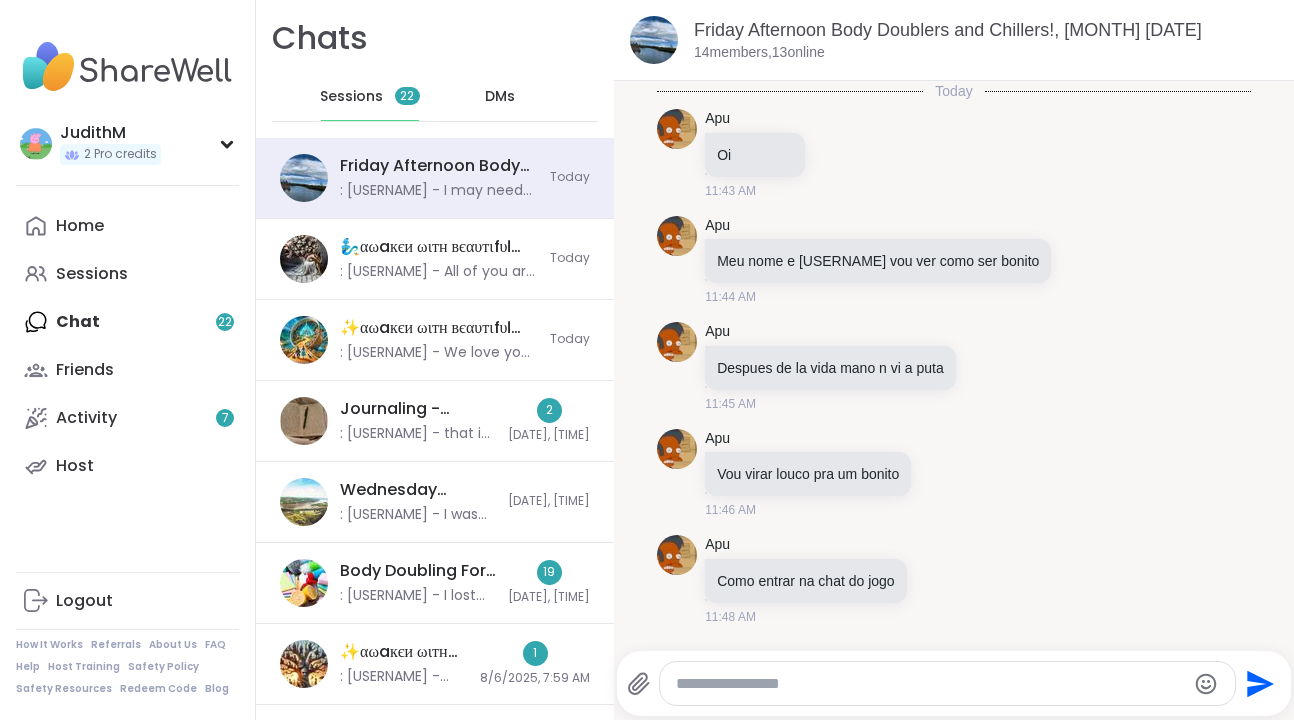 scroll, scrollTop: 3245, scrollLeft: 0, axis: vertical 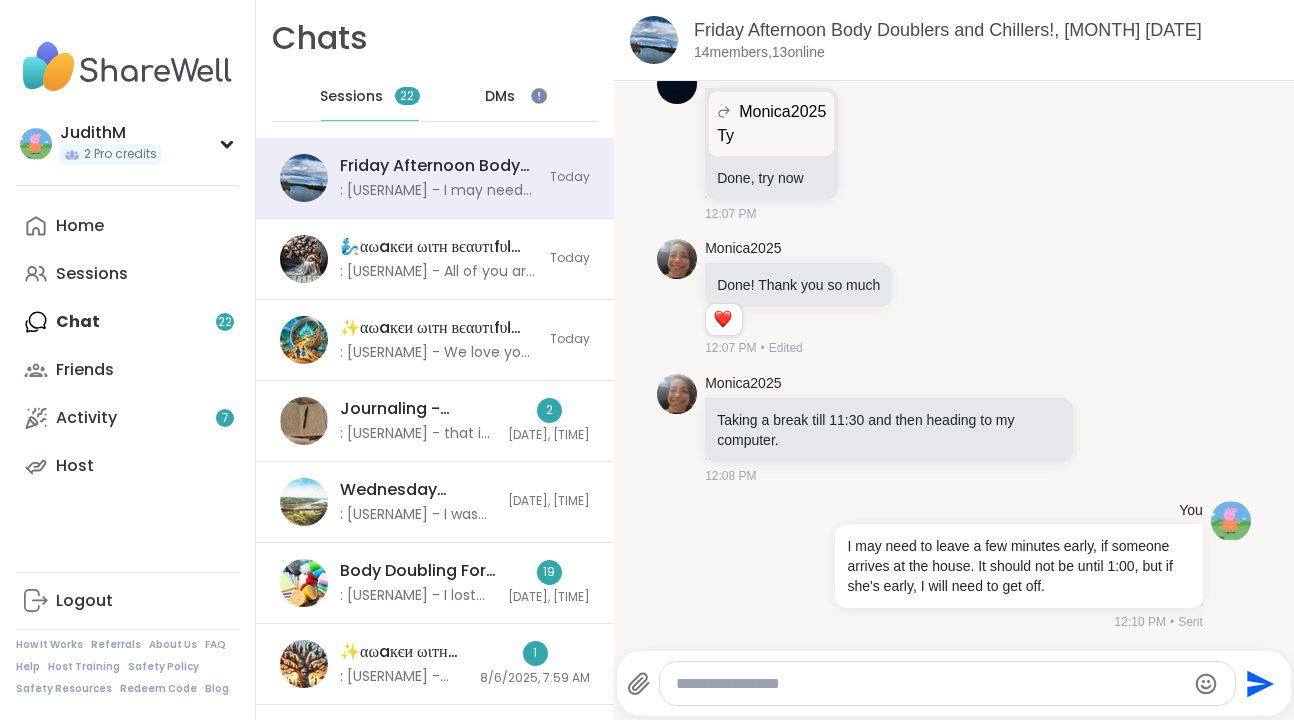 click on "DMs" at bounding box center [501, 97] 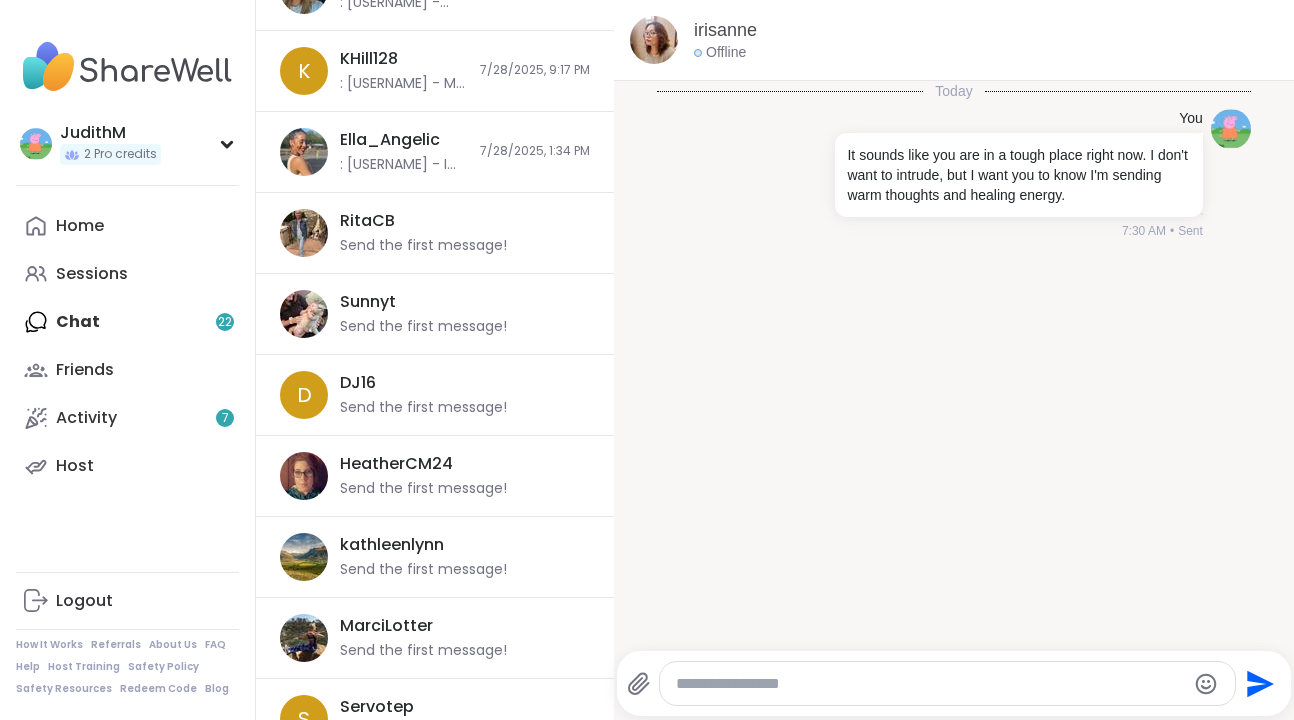 scroll, scrollTop: 676, scrollLeft: 0, axis: vertical 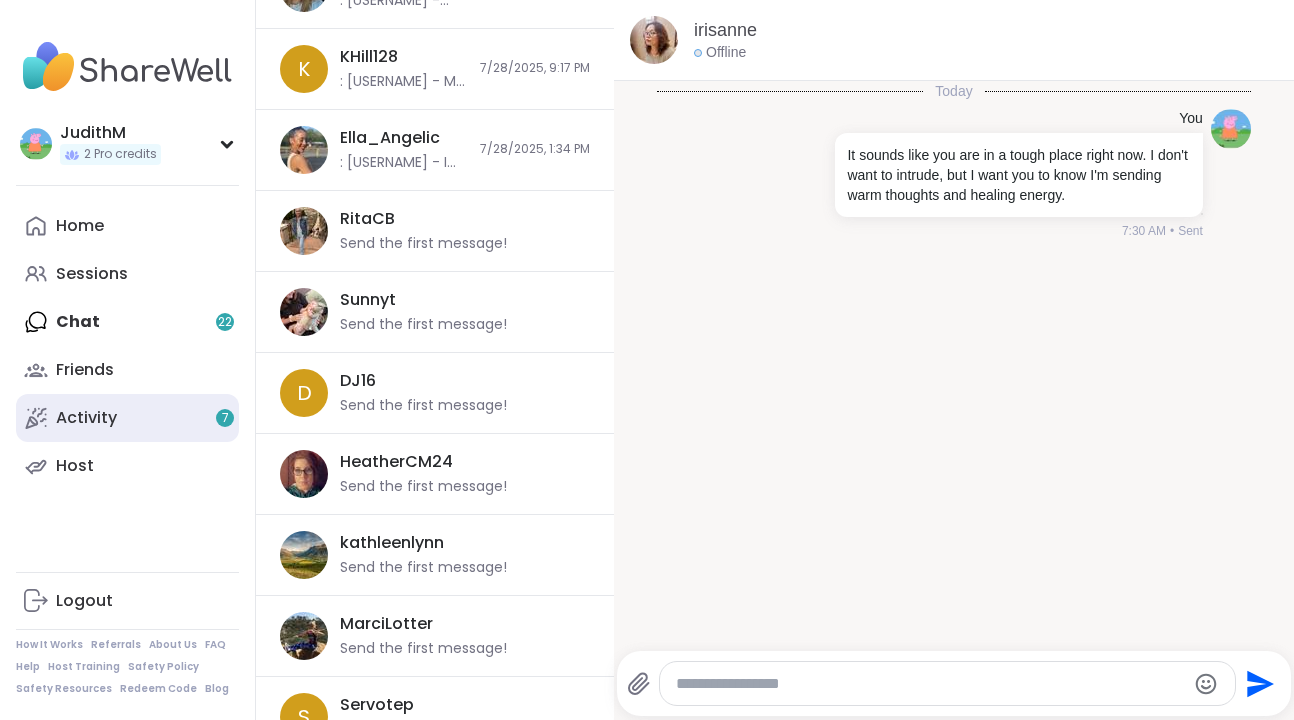 click on "Activity 7" at bounding box center (86, 418) 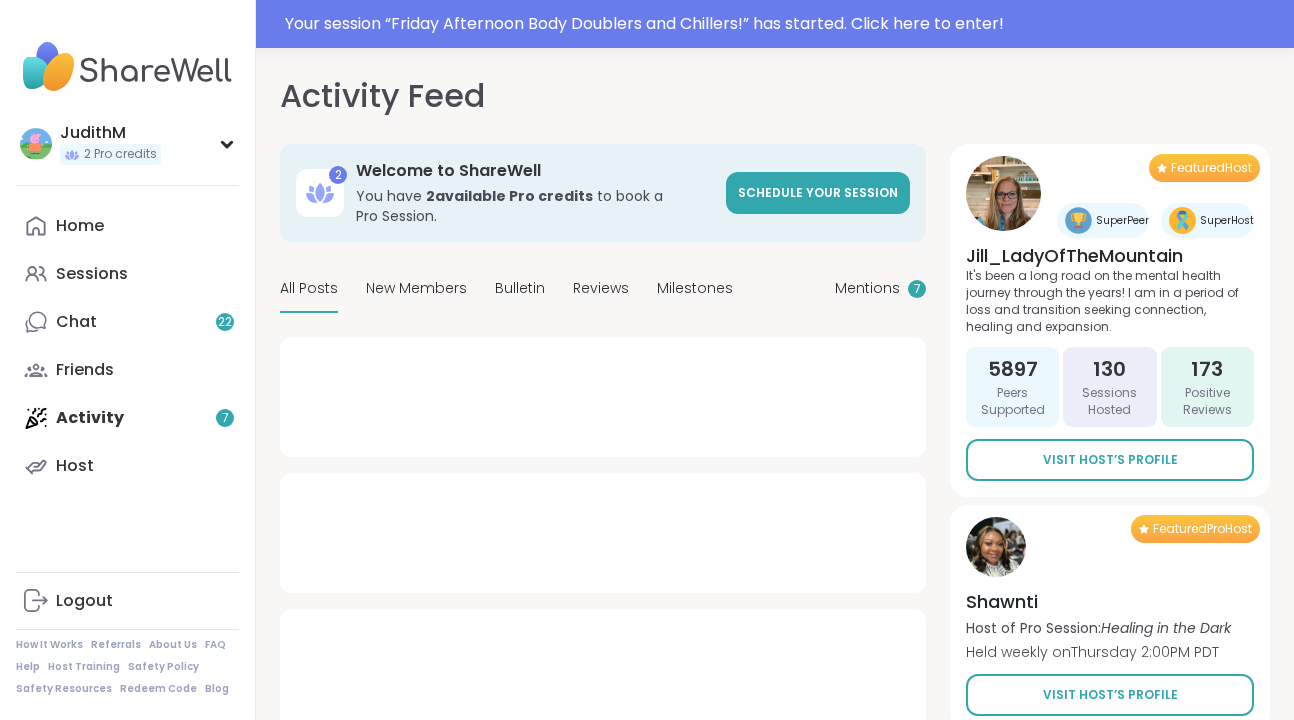 type on "*" 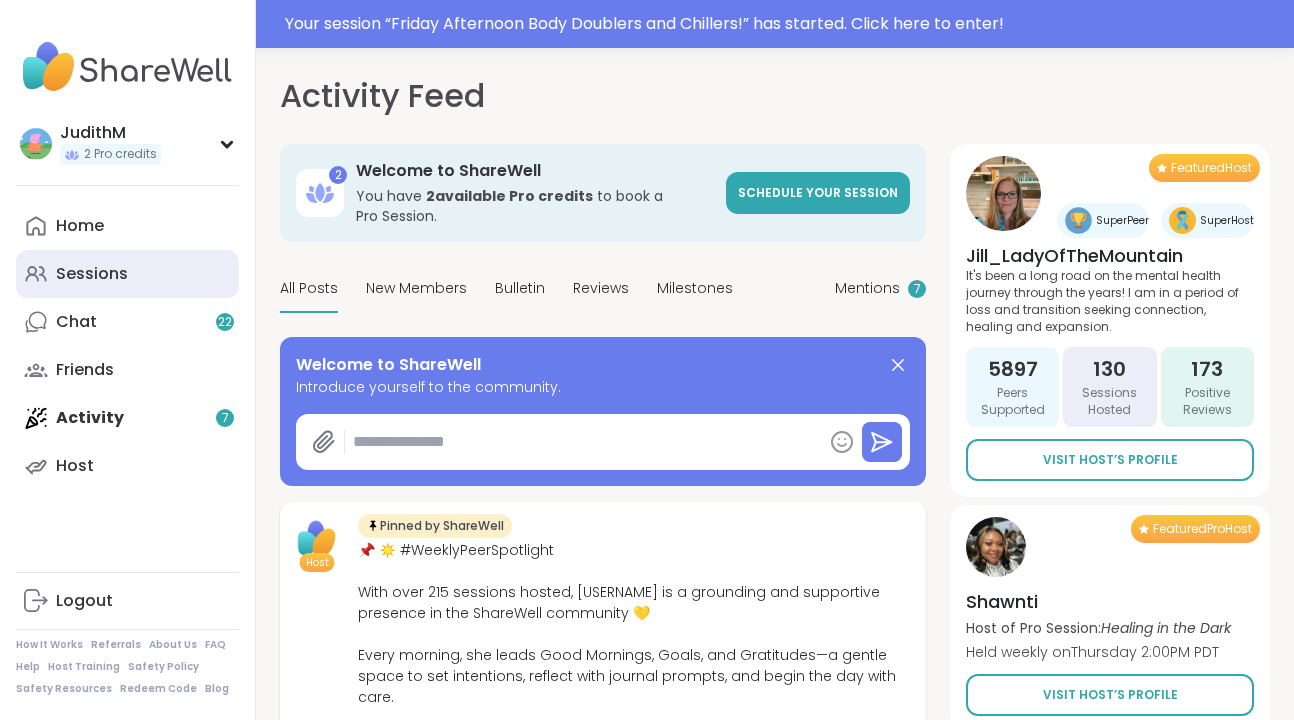 click on "Sessions" at bounding box center (92, 274) 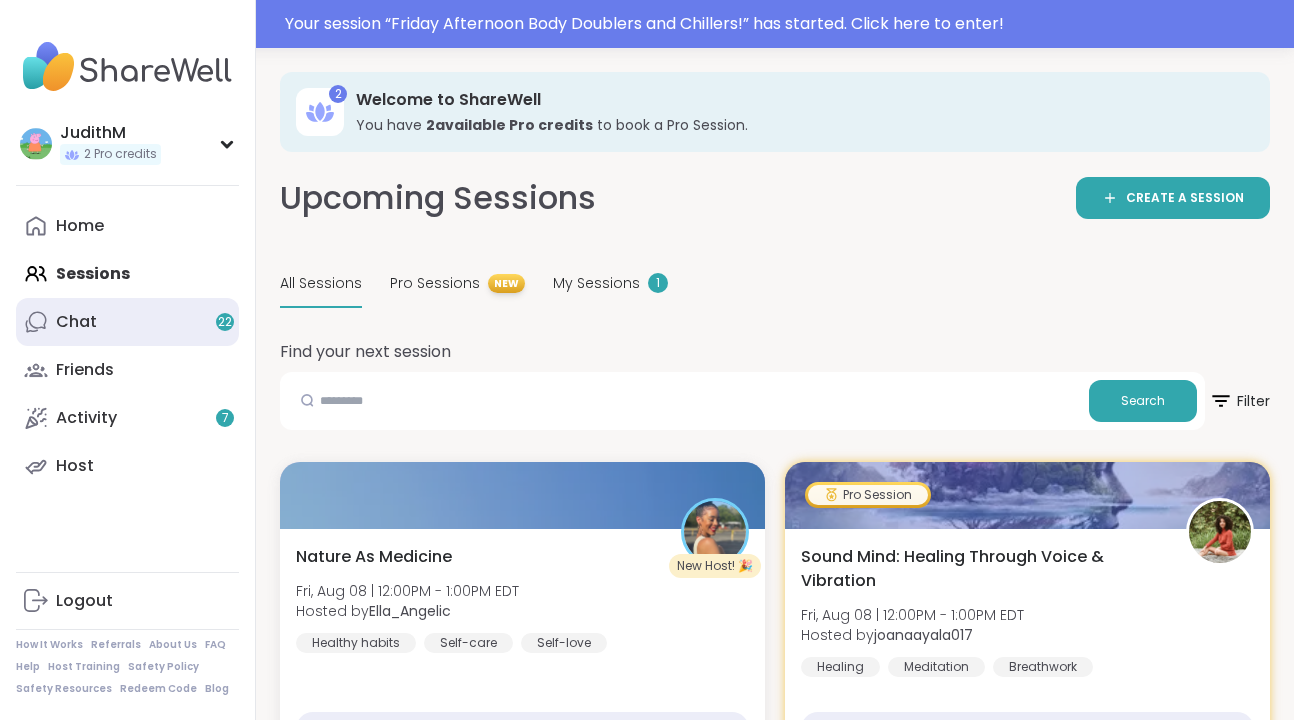 click on "Chat 22" at bounding box center (127, 322) 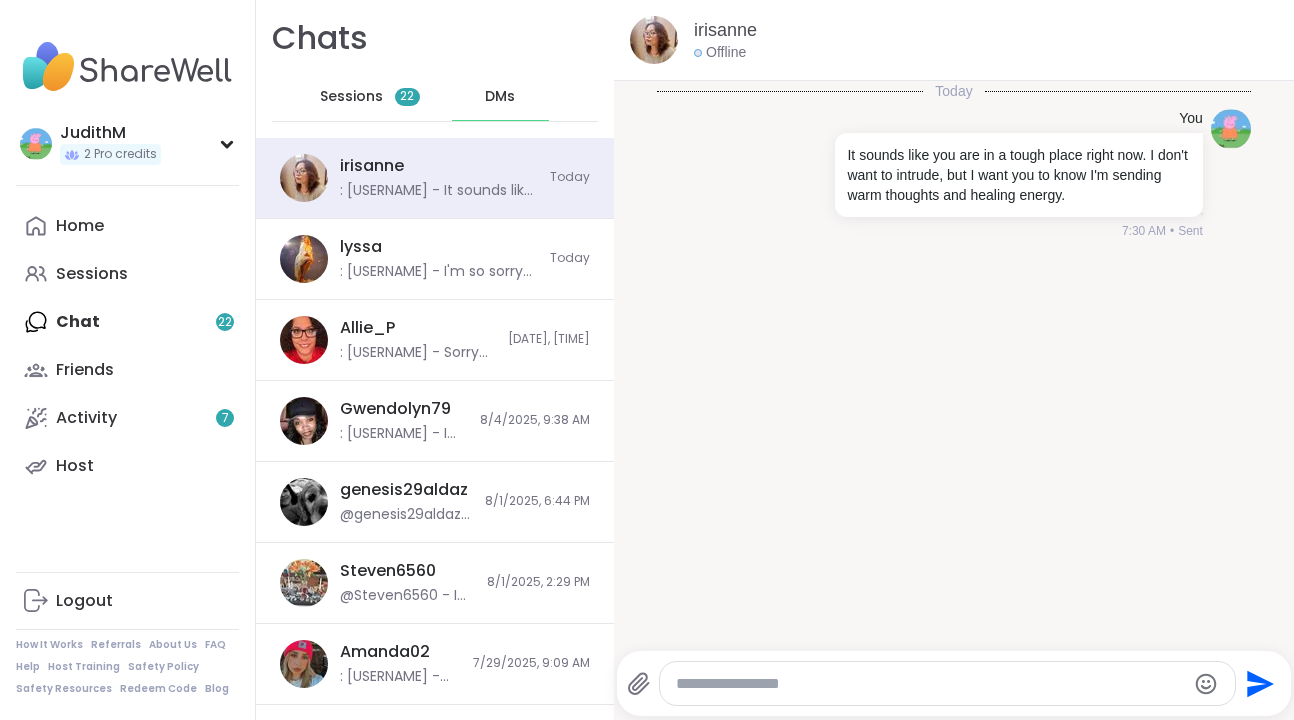 click on "Sessions" at bounding box center [351, 97] 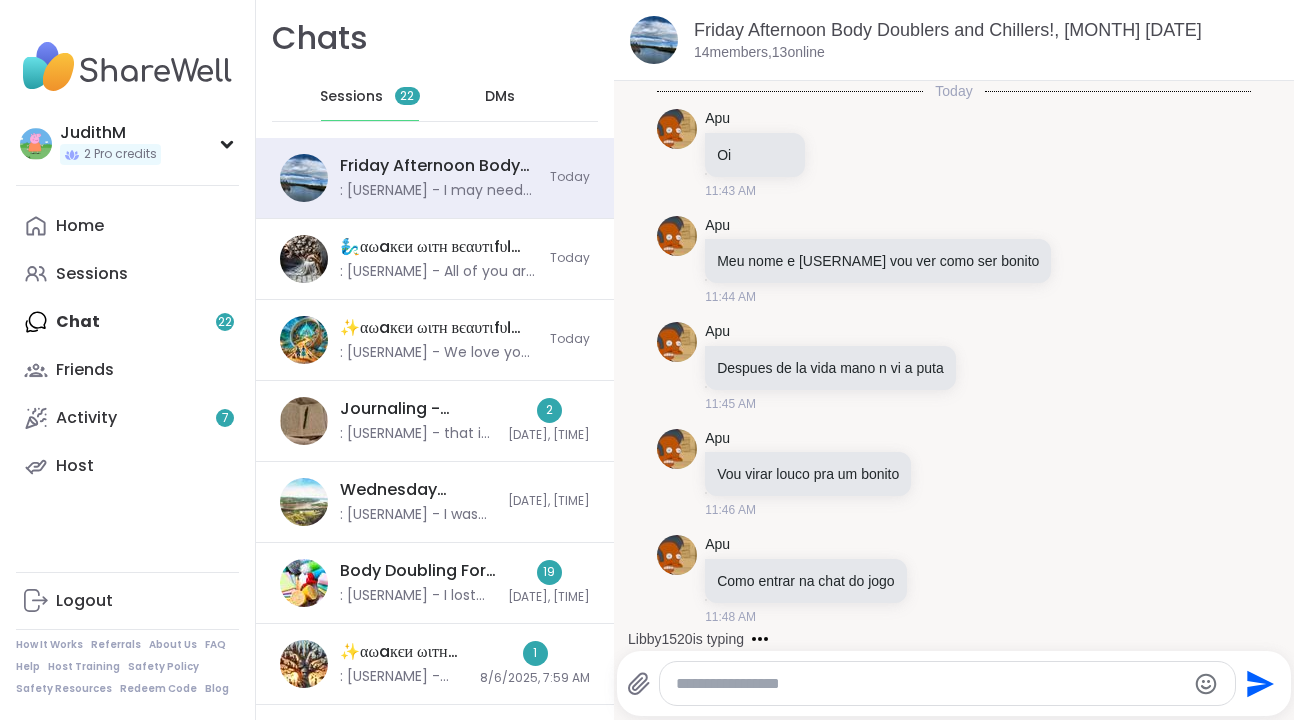 scroll, scrollTop: 0, scrollLeft: 0, axis: both 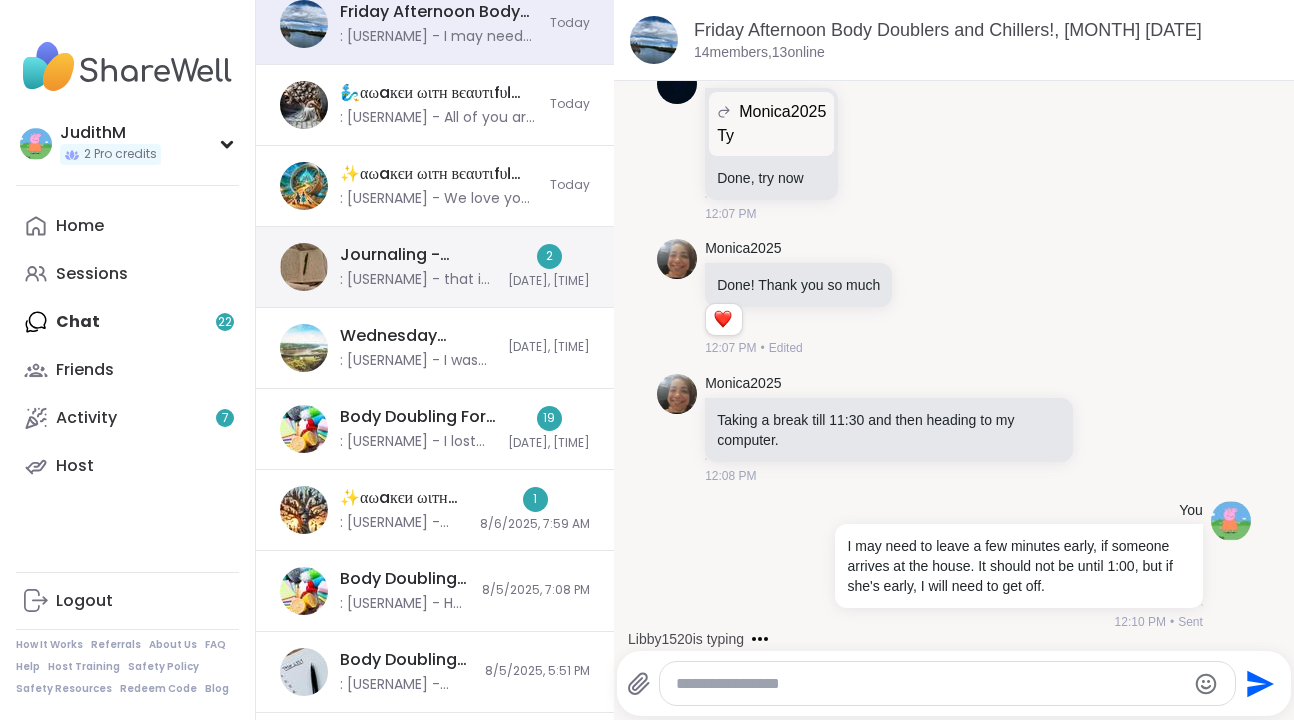 click on "Journaling - Helping ourselves grow!, [MONTH] [DATE] [USERNAME] - that is a beautiful quote.❤️" at bounding box center (418, 267) 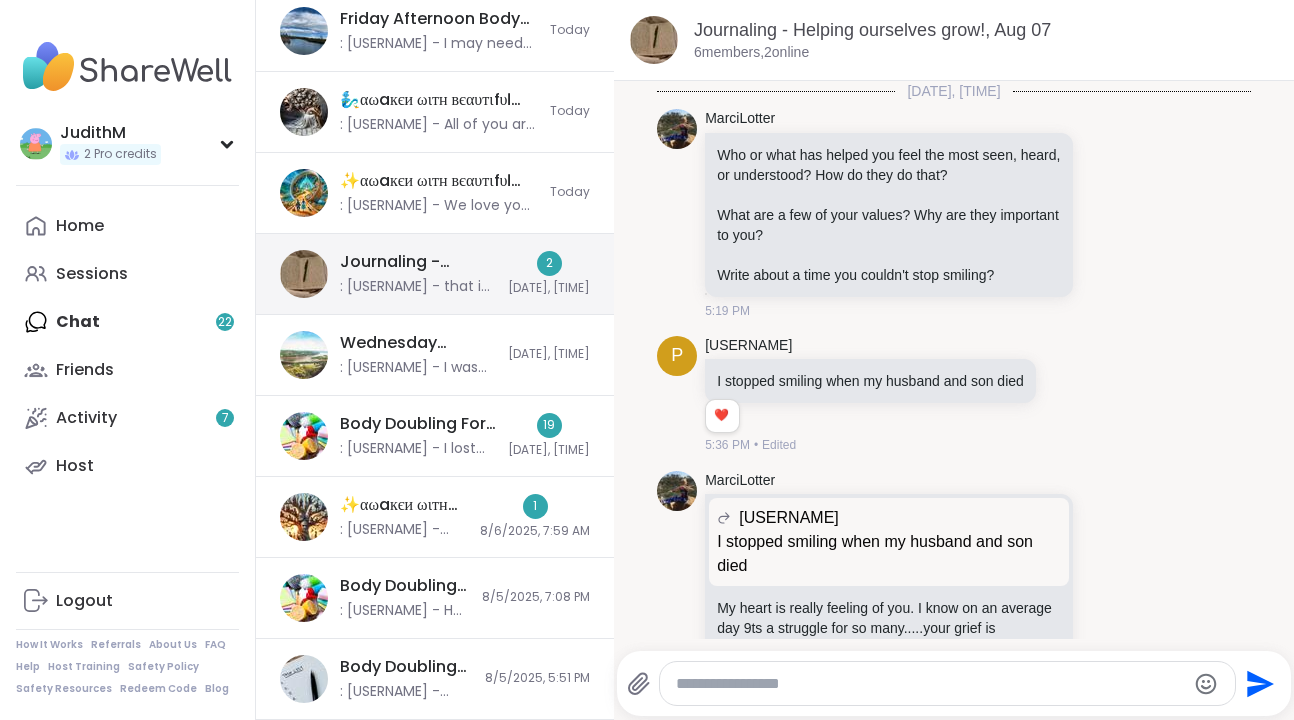 scroll, scrollTop: 147, scrollLeft: 0, axis: vertical 